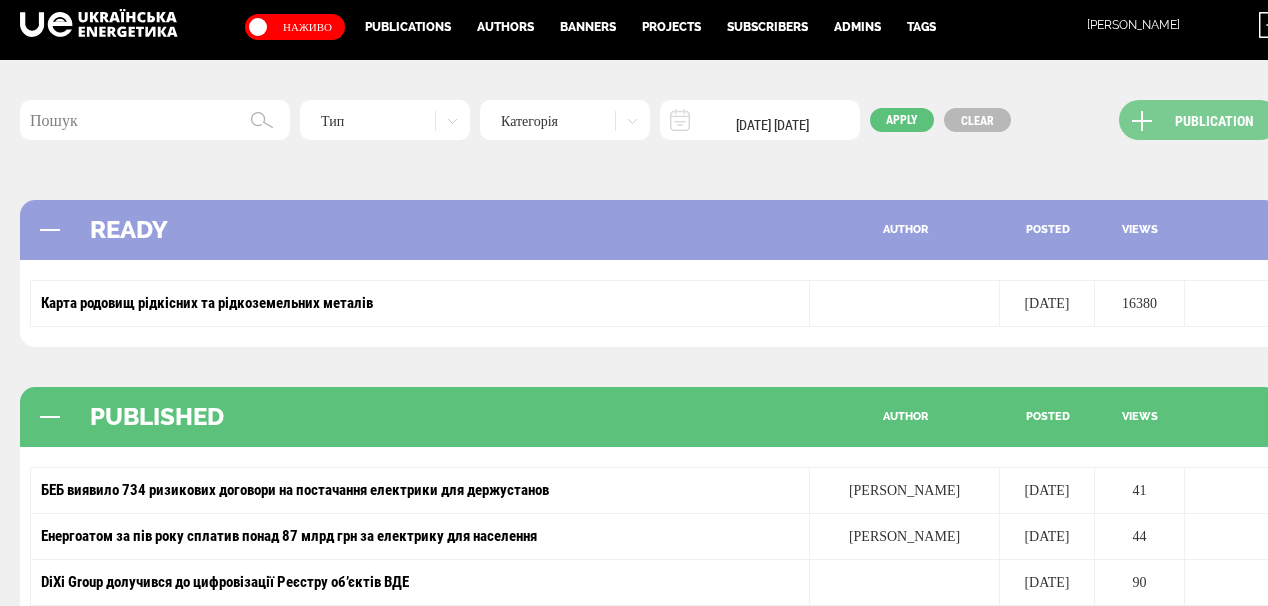 scroll, scrollTop: 0, scrollLeft: 0, axis: both 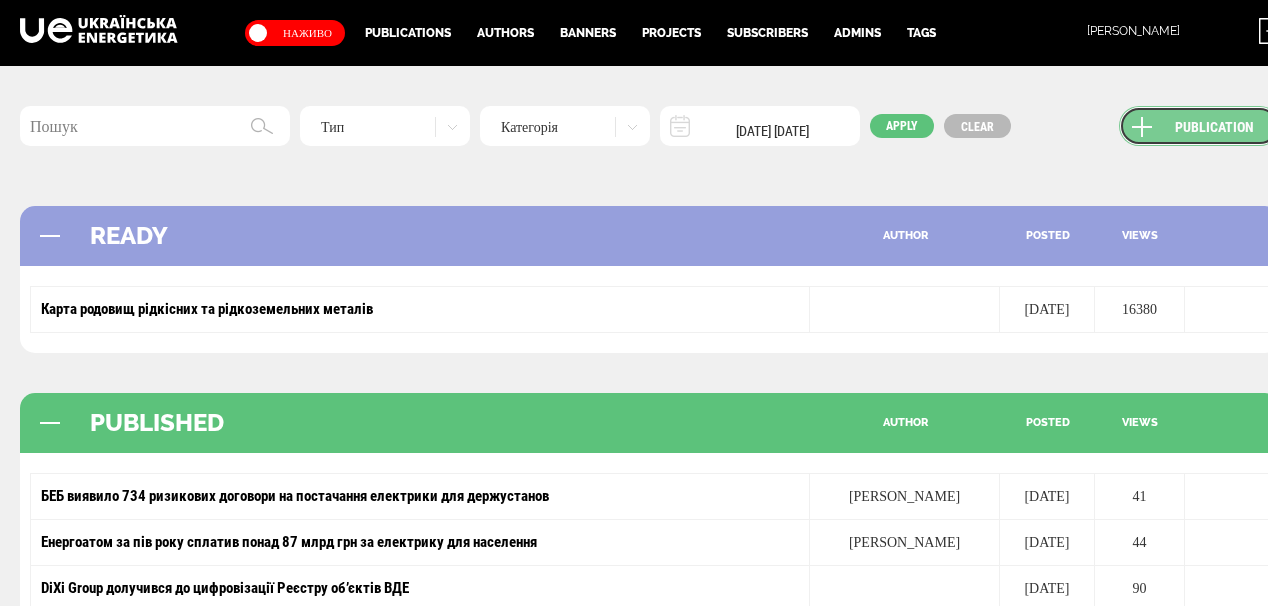 click on "Publication" at bounding box center (1199, 126) 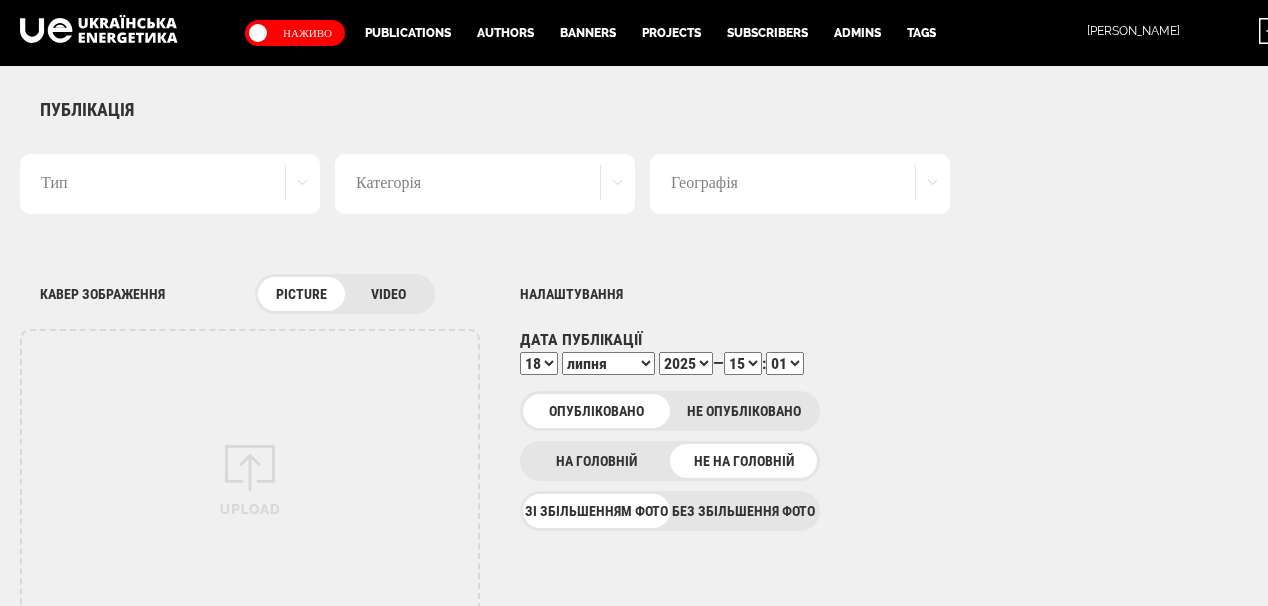 scroll, scrollTop: 0, scrollLeft: 0, axis: both 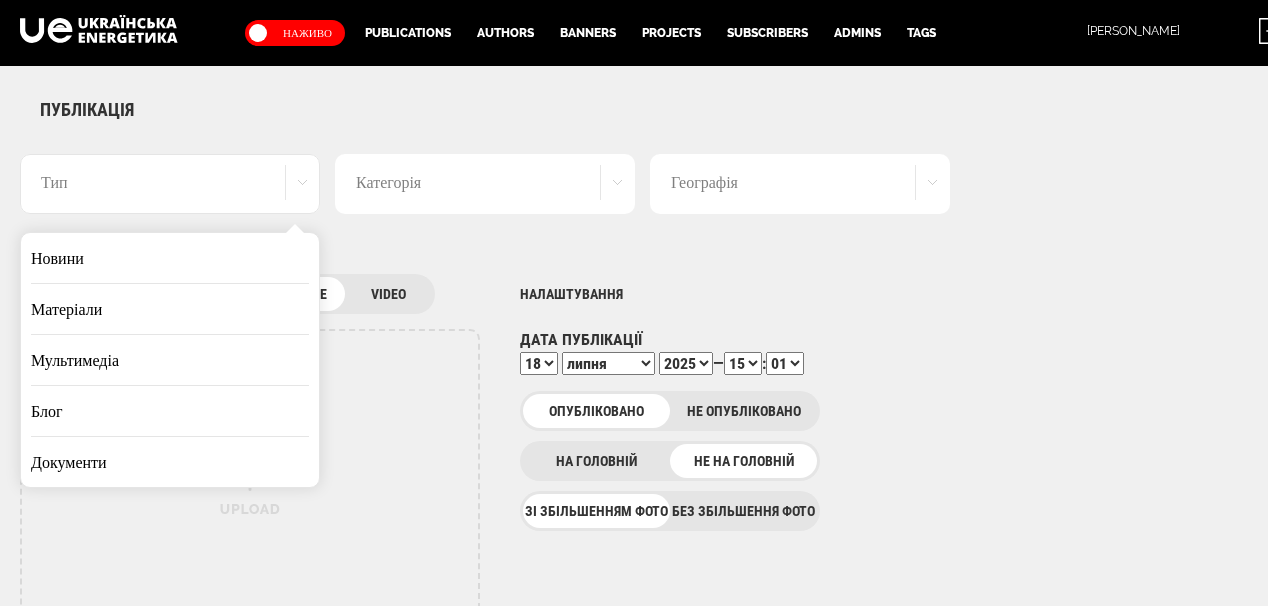 click on "Новини" at bounding box center [170, 258] 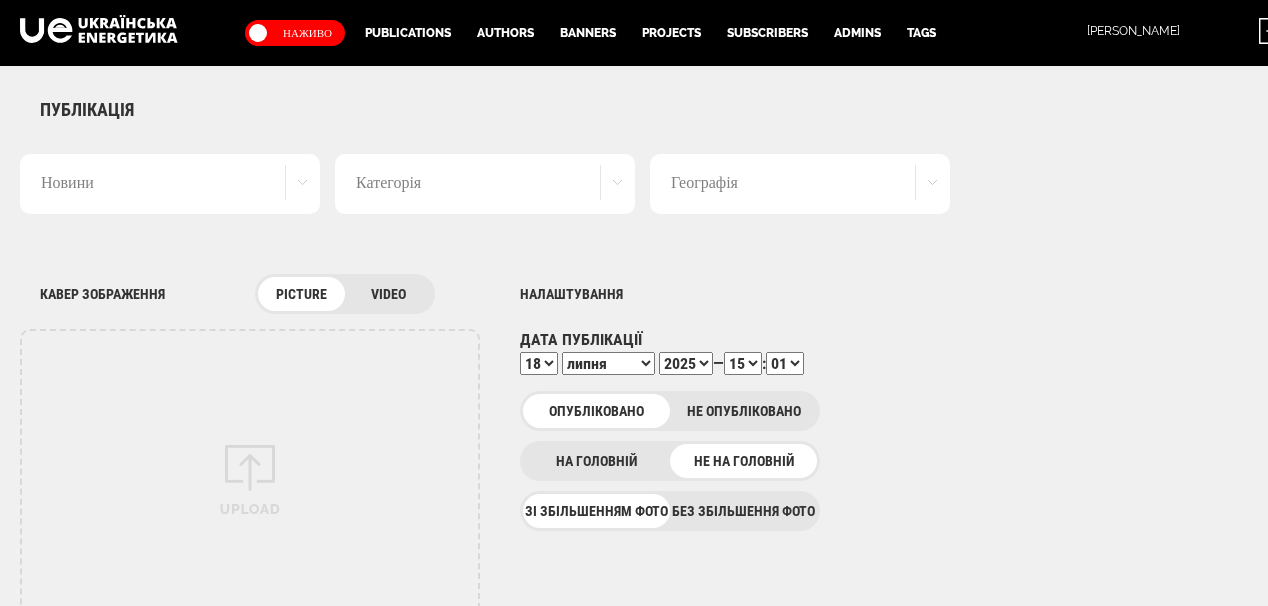 click on "Новини" at bounding box center [170, 184] 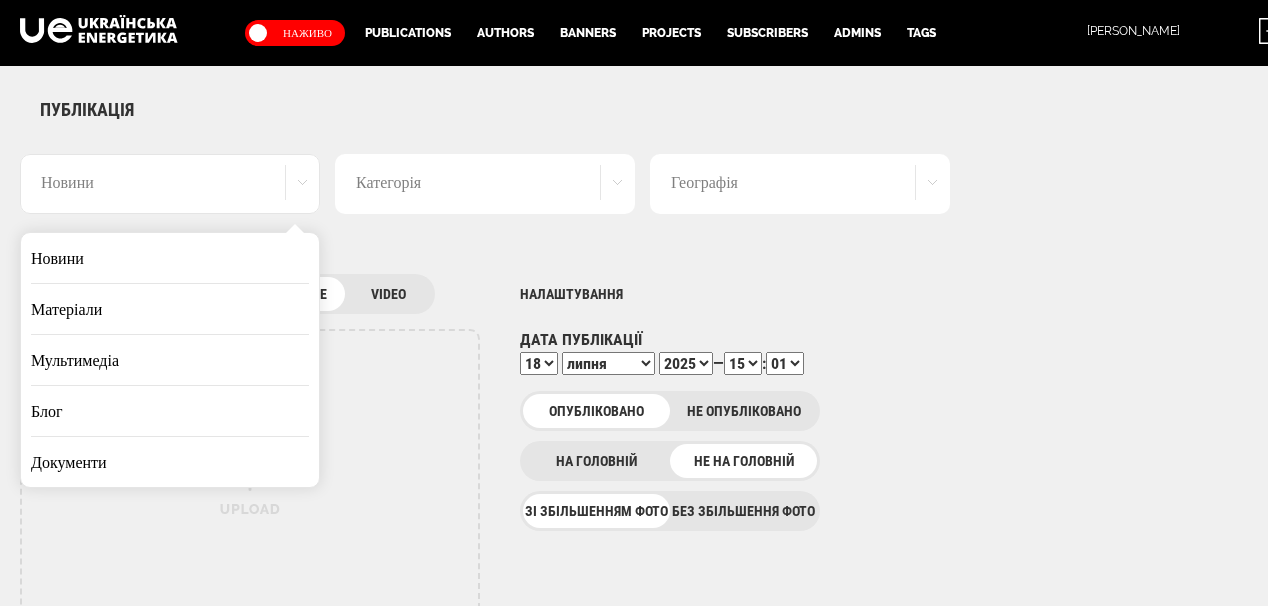 drag, startPoint x: 190, startPoint y: 240, endPoint x: 386, endPoint y: 236, distance: 196.04082 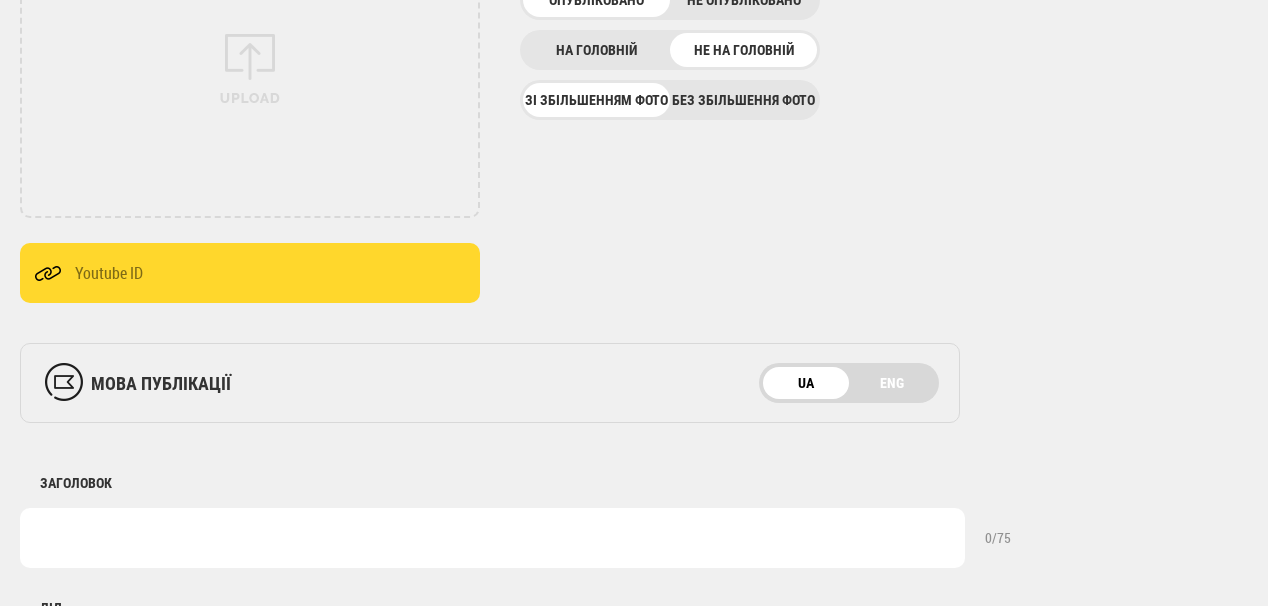 scroll, scrollTop: 560, scrollLeft: 0, axis: vertical 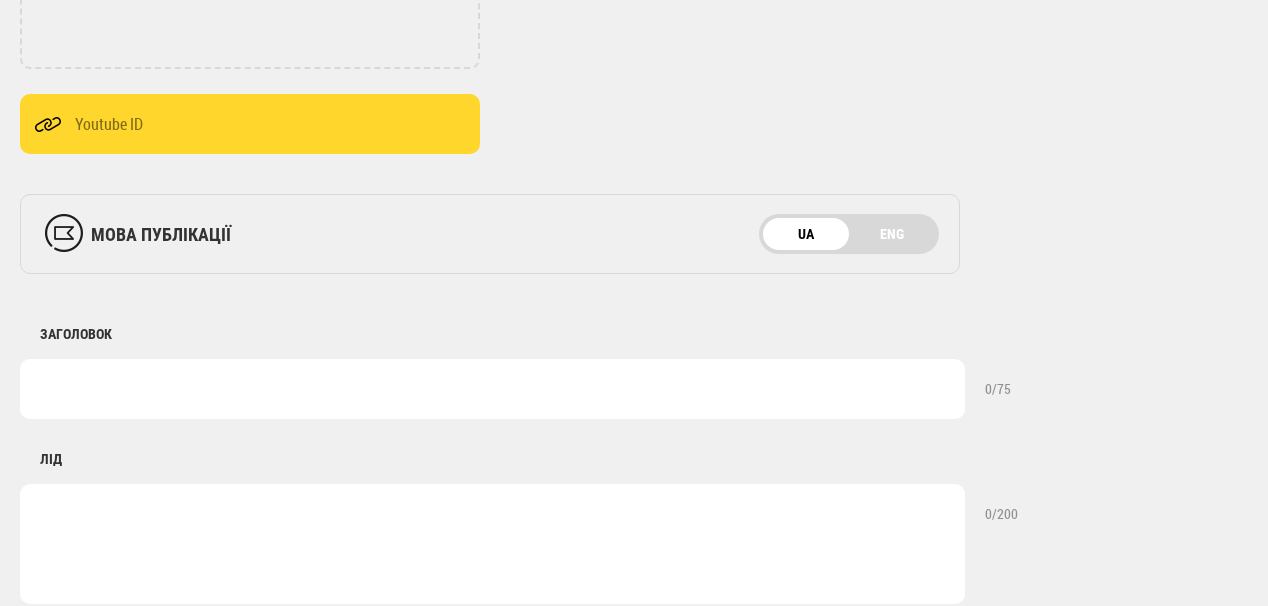 click at bounding box center (492, 389) 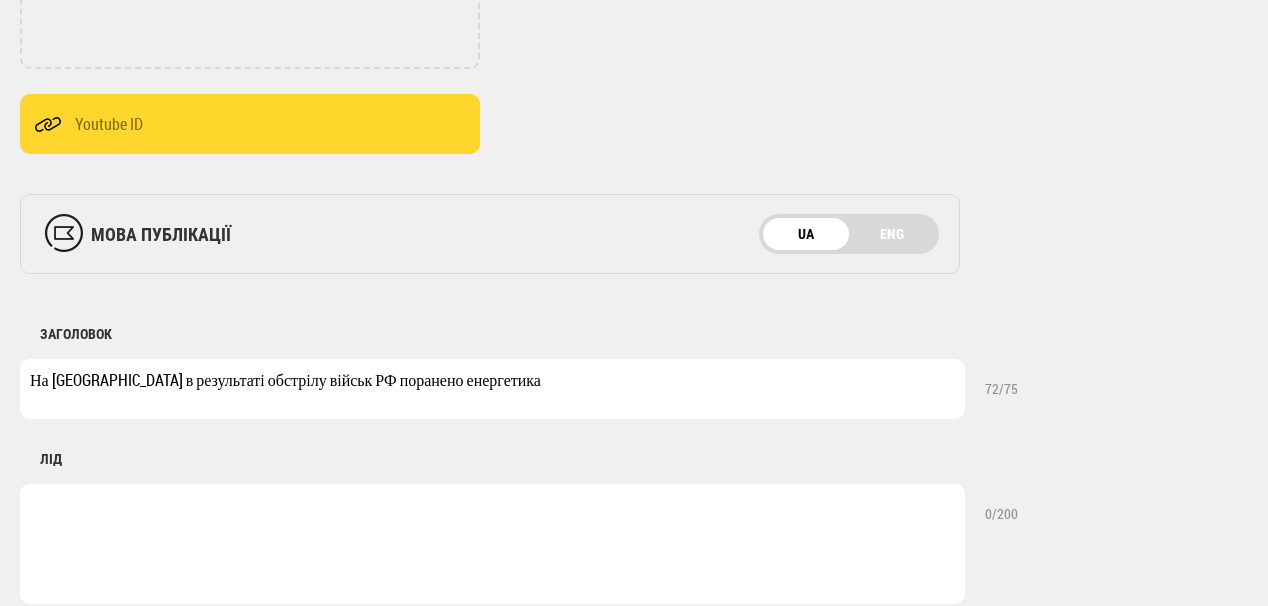 type on "На [GEOGRAPHIC_DATA] в результаті обстрілу військ РФ поранено енергетика" 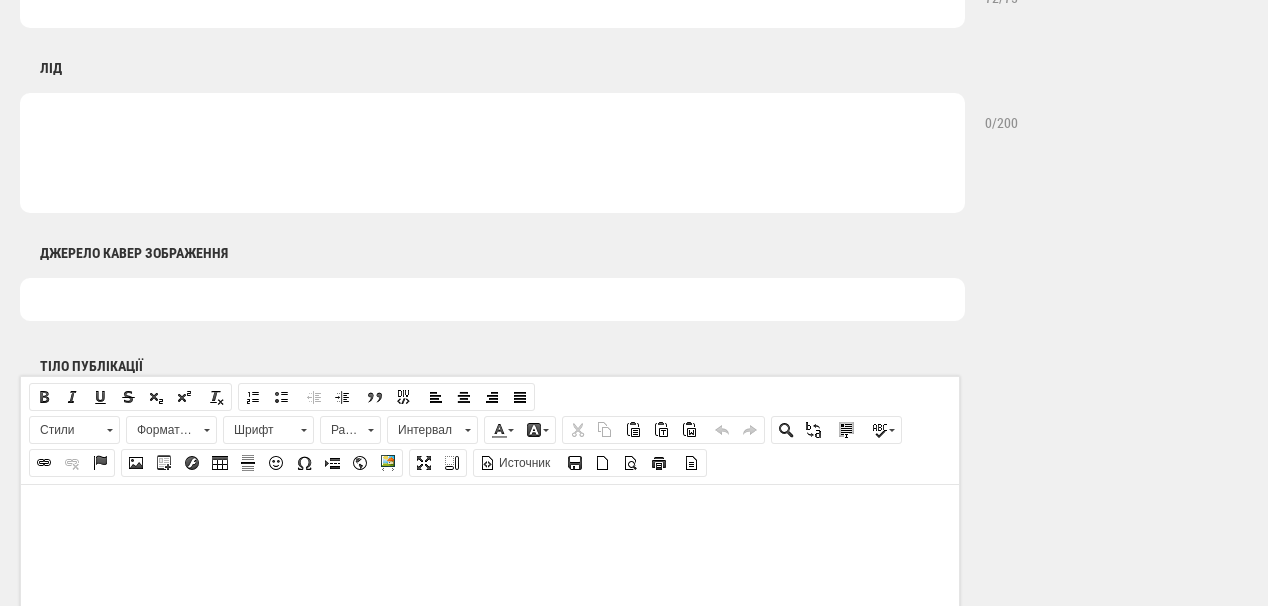 scroll, scrollTop: 960, scrollLeft: 0, axis: vertical 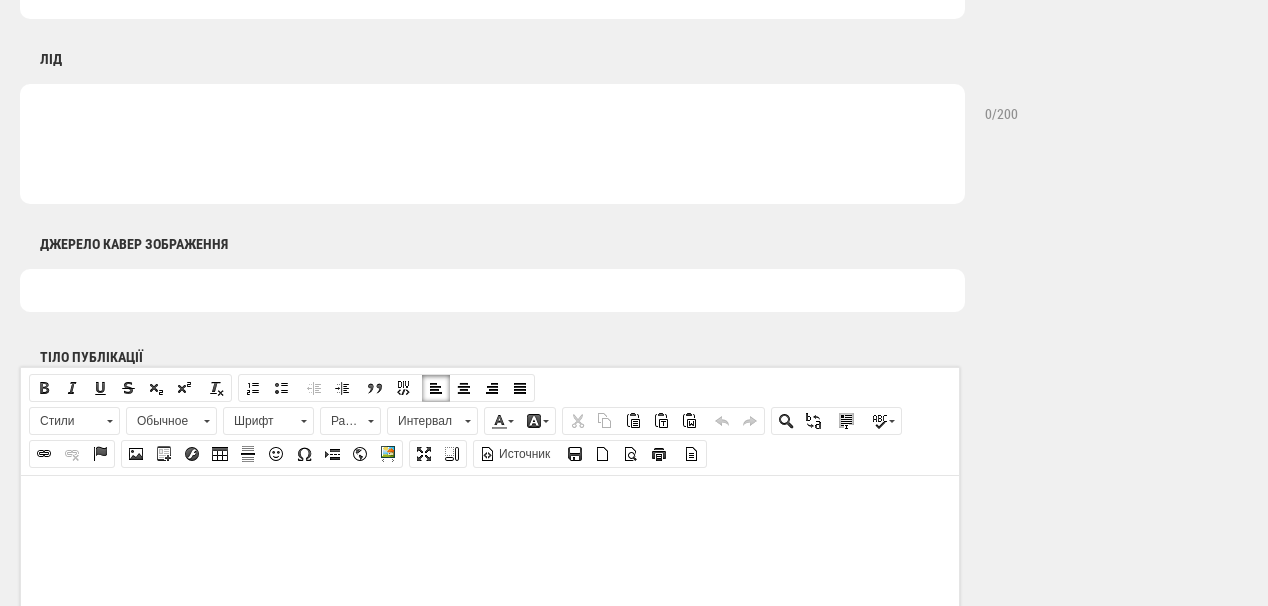 click at bounding box center (490, 505) 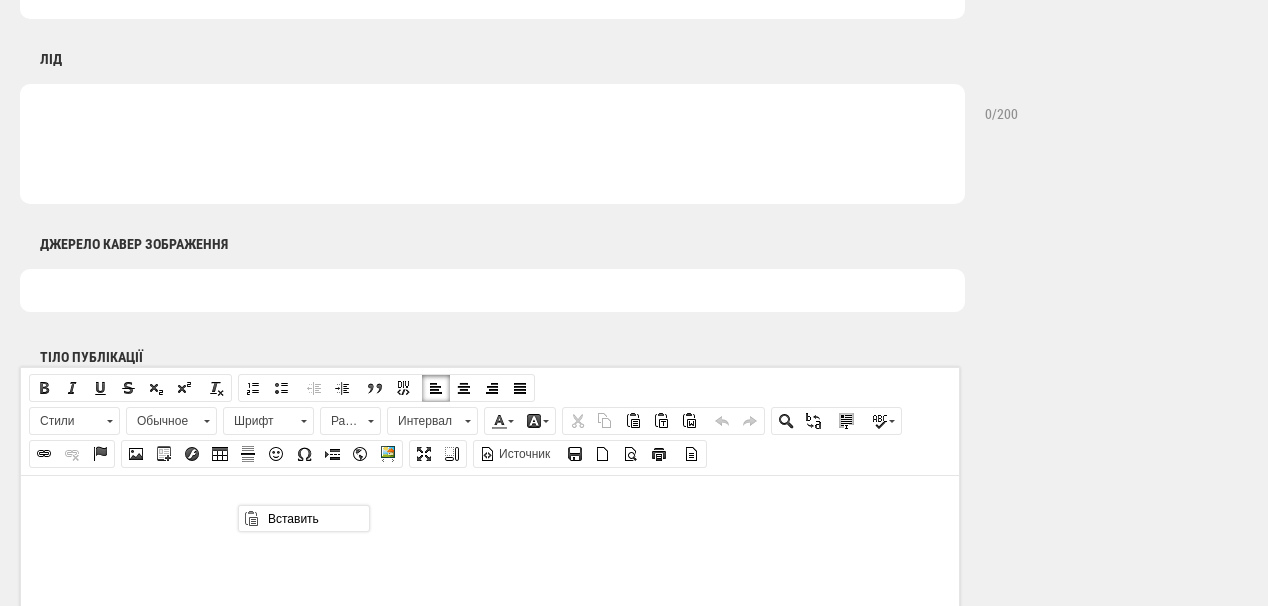 scroll, scrollTop: 0, scrollLeft: 0, axis: both 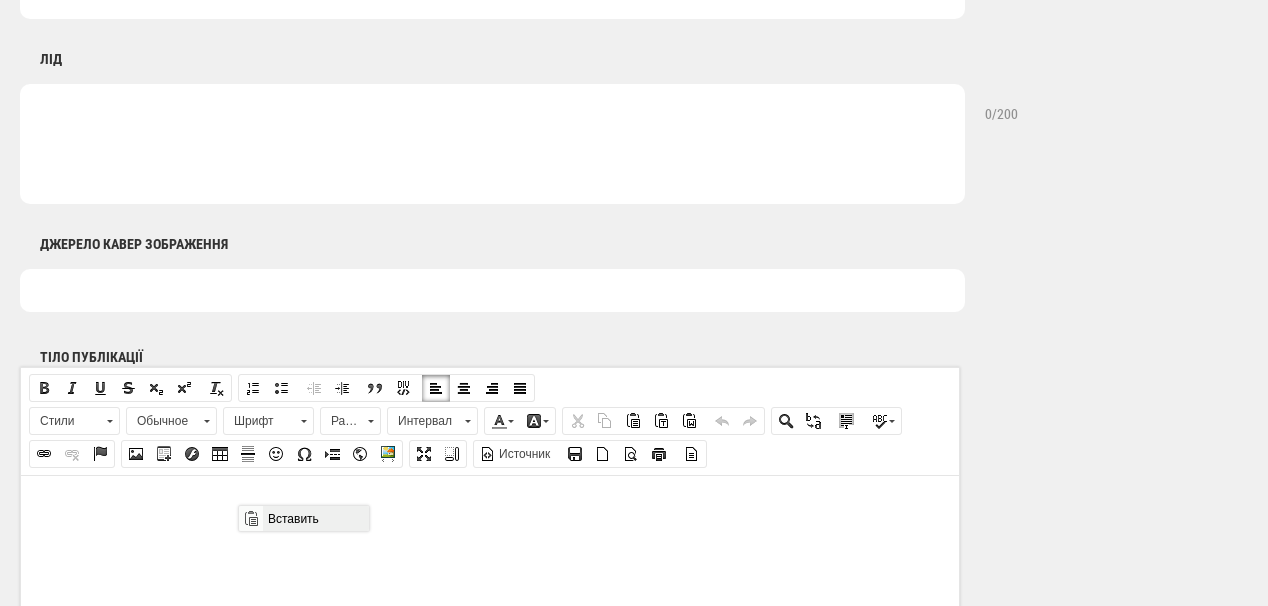 click on "Вставить" at bounding box center (315, 518) 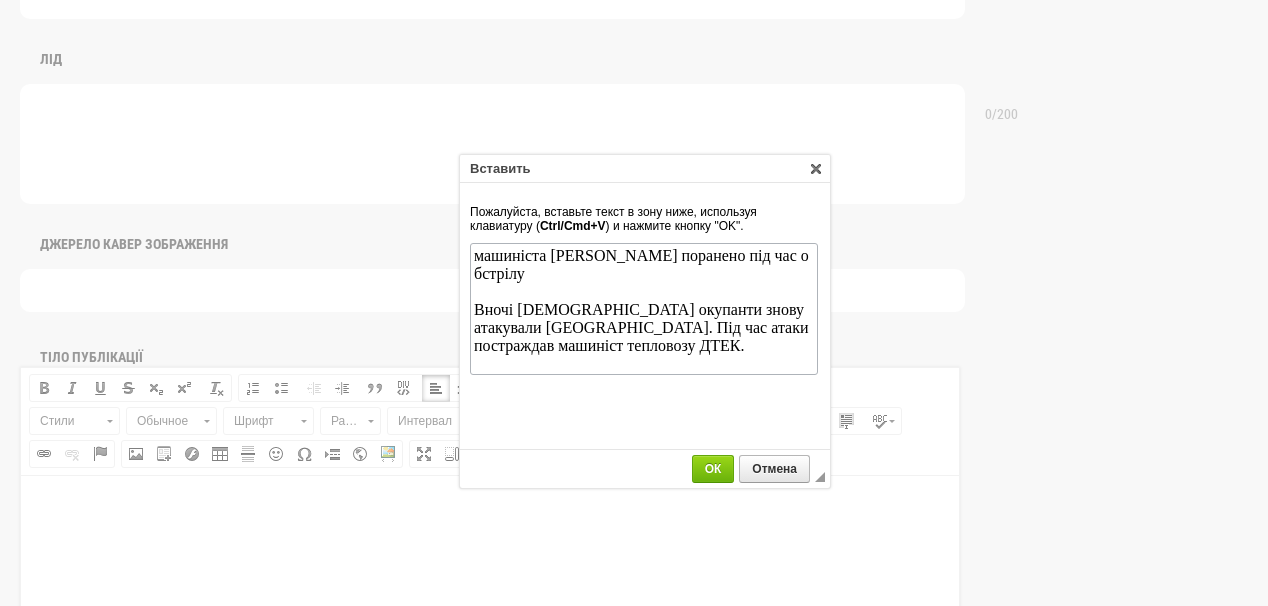 scroll, scrollTop: 148, scrollLeft: 0, axis: vertical 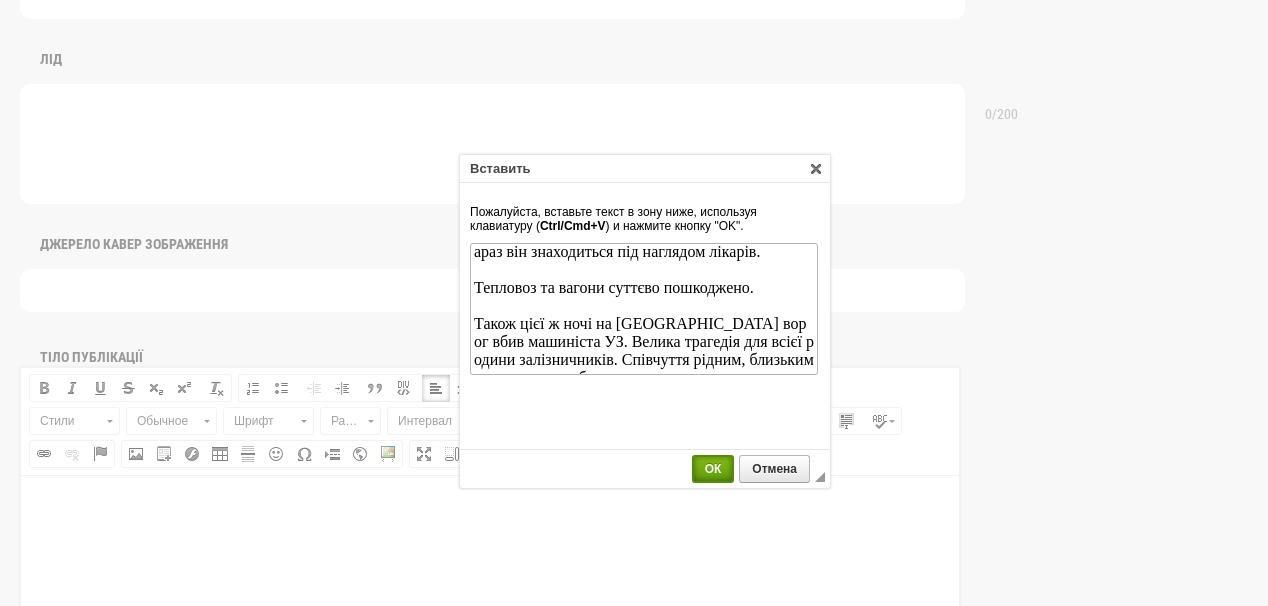 click on "ОК" at bounding box center [713, 469] 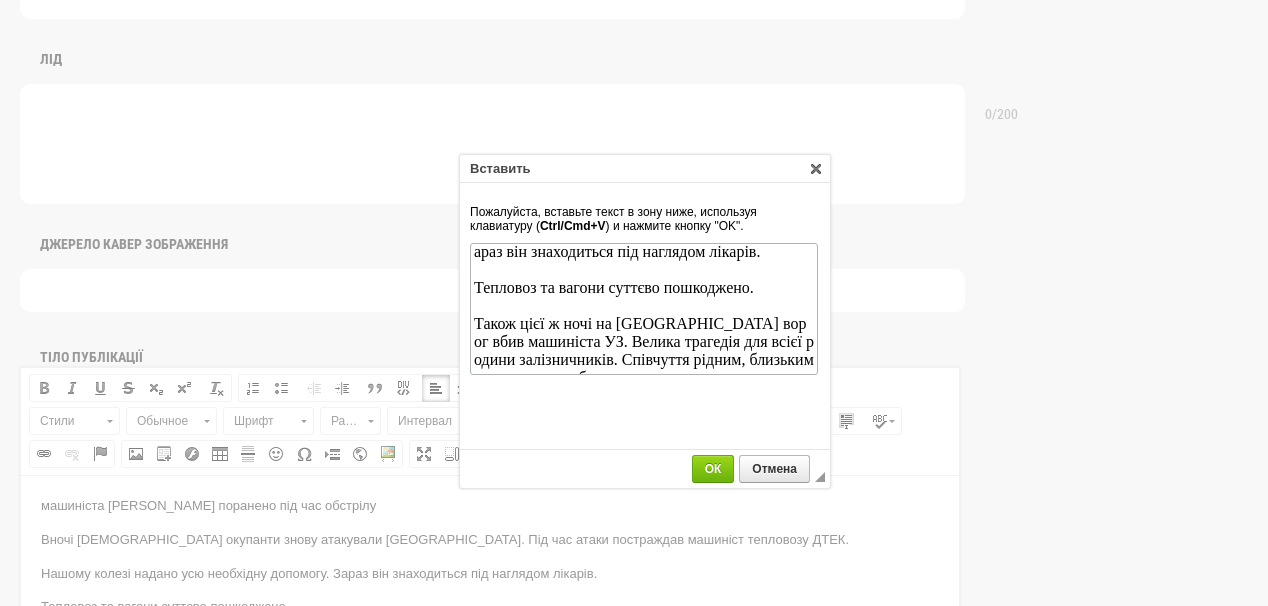 scroll, scrollTop: 0, scrollLeft: 0, axis: both 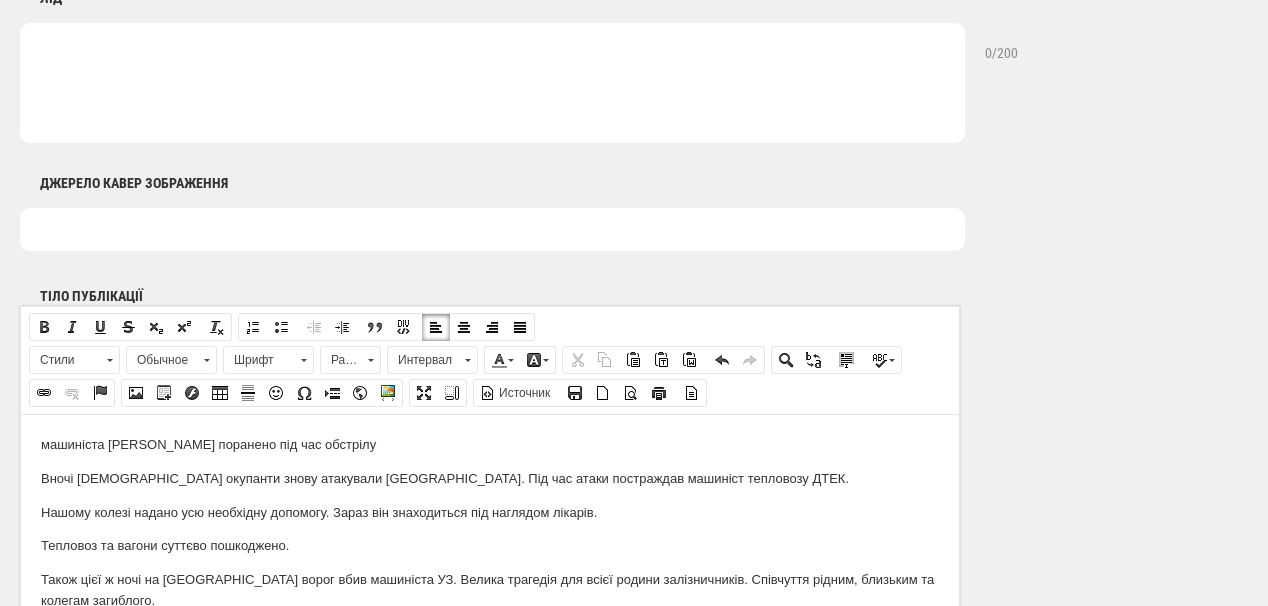 click on "машиніста ДТЕК поранено під час обстрілу" at bounding box center [490, 444] 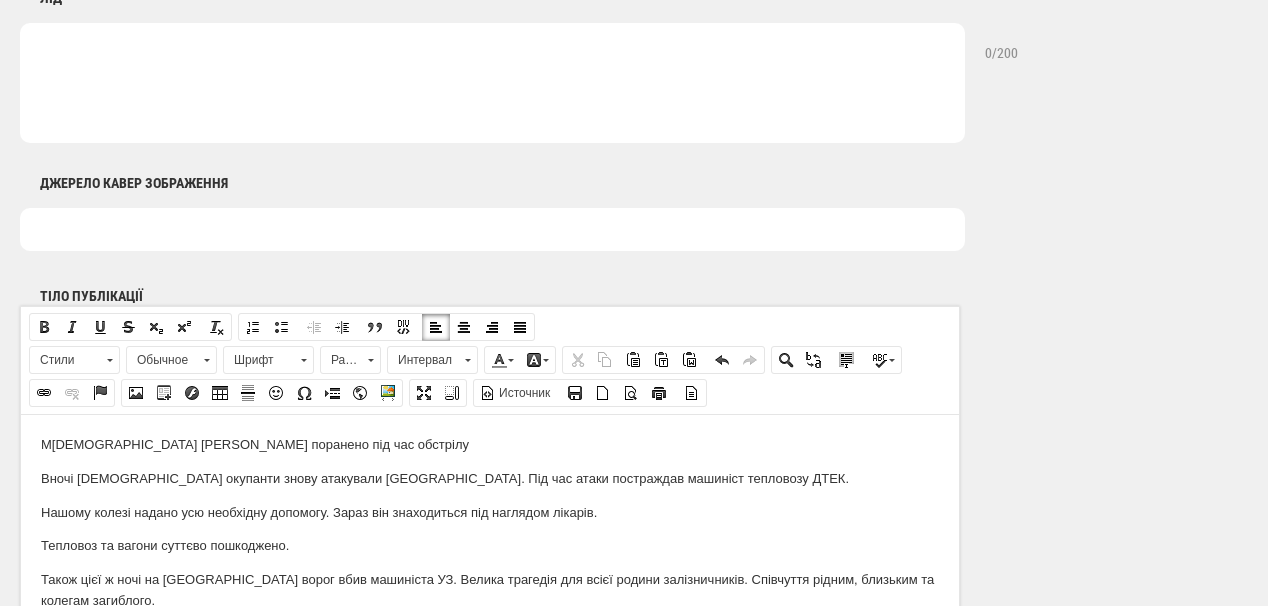 click on "М ашиніста ДТЕК поранено під час обстрілу" at bounding box center (490, 444) 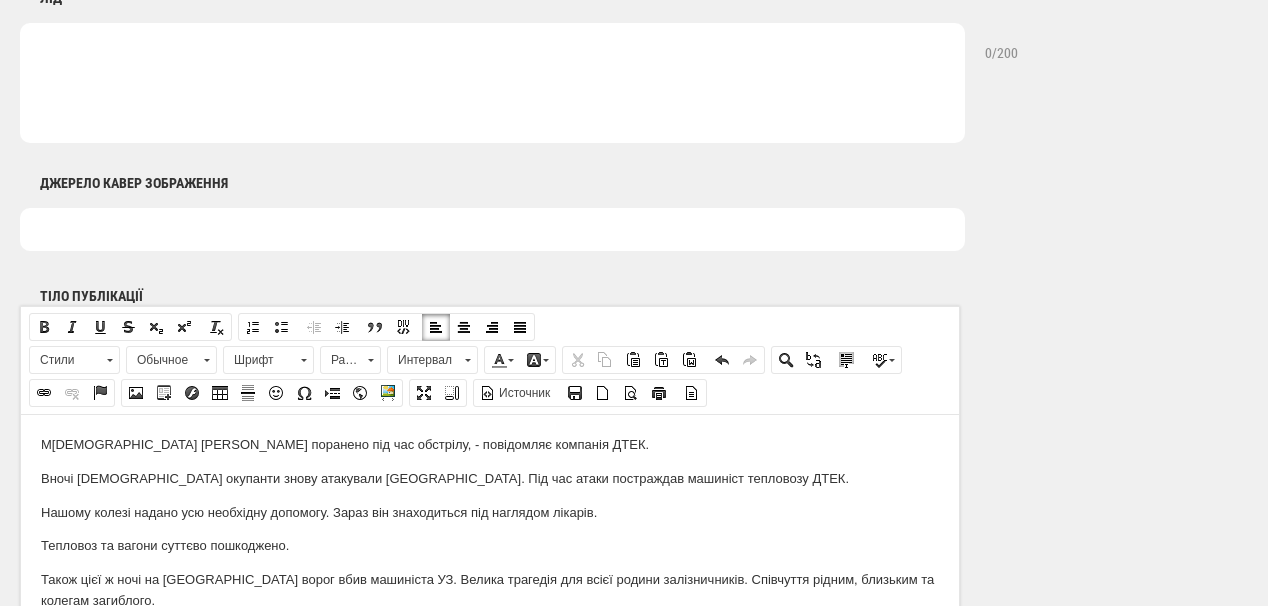 click on "М ашиніста ДТЕК поранено під час обстрілу, - повідомляє компанія ДТЕК." at bounding box center (490, 444) 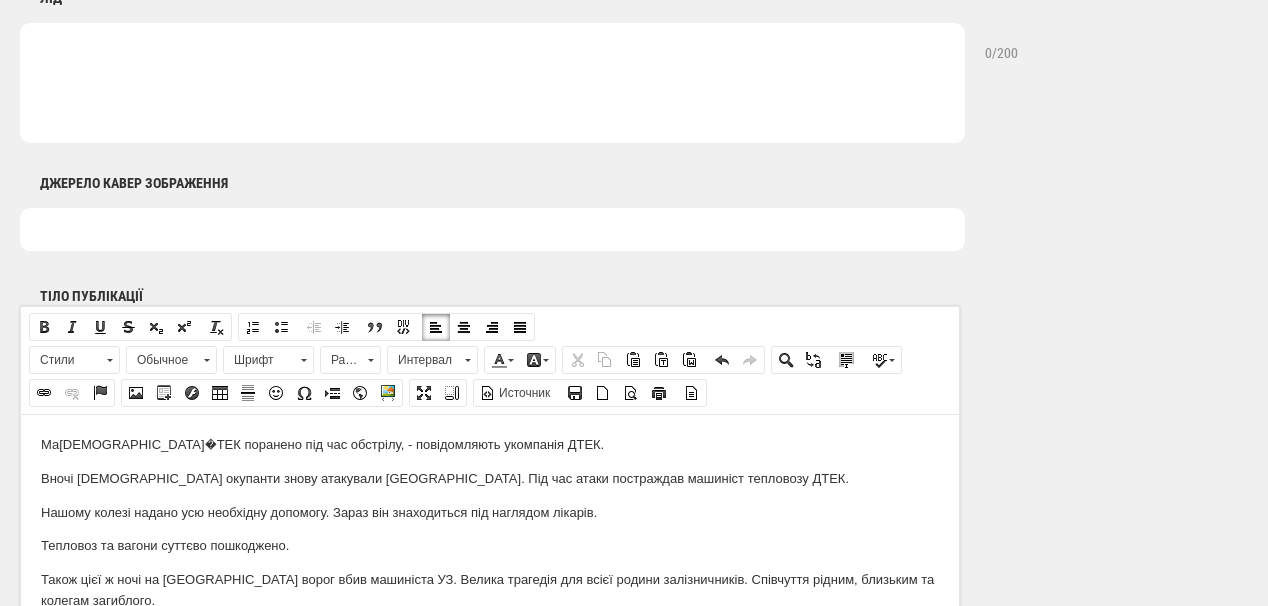 click on "М ашиніста ДТЕК поранено під час обстрілу, - повідомляють у  компанія ДТЕК." at bounding box center [490, 444] 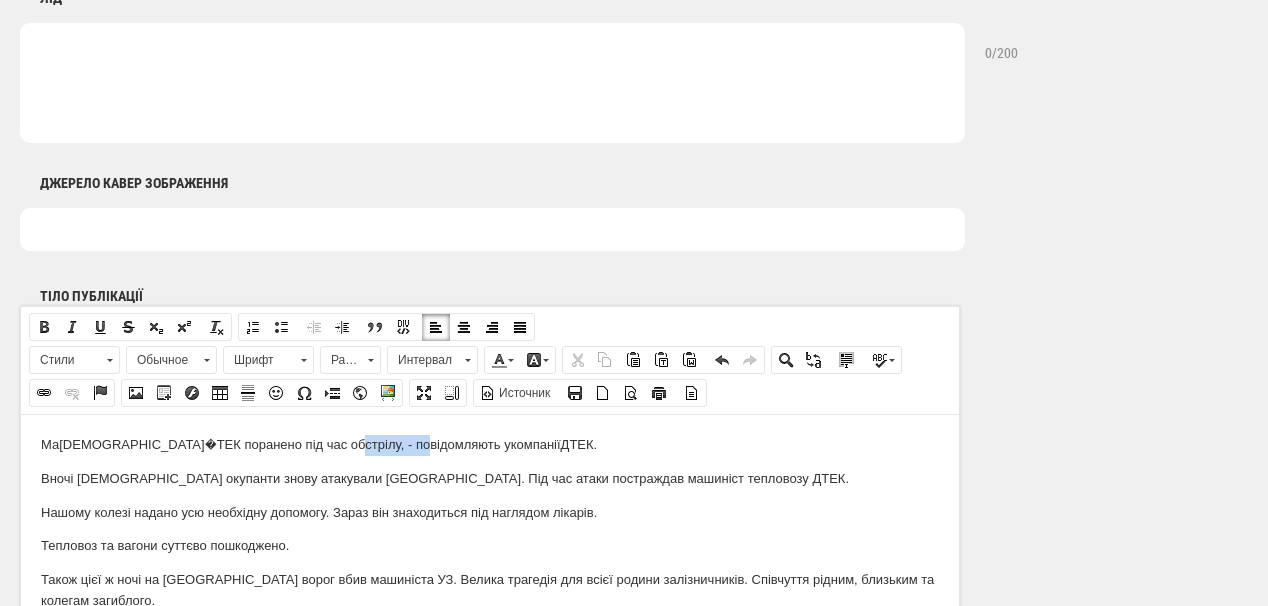drag, startPoint x: 319, startPoint y: 446, endPoint x: 401, endPoint y: 442, distance: 82.0975 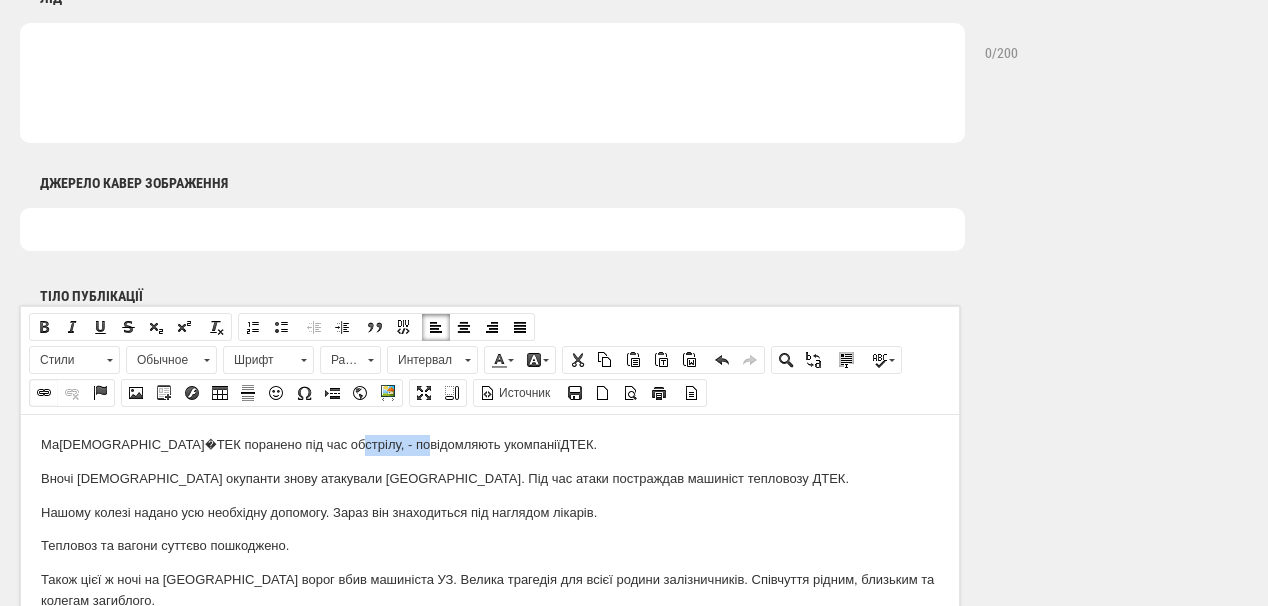 click at bounding box center [44, 393] 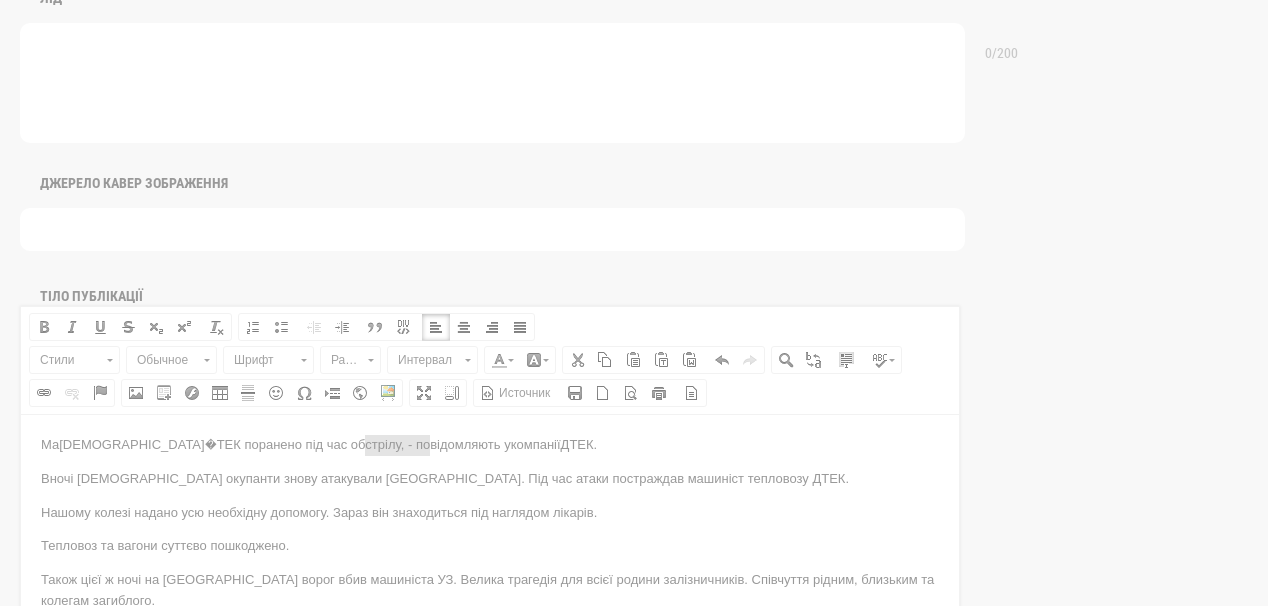 scroll, scrollTop: 0, scrollLeft: 0, axis: both 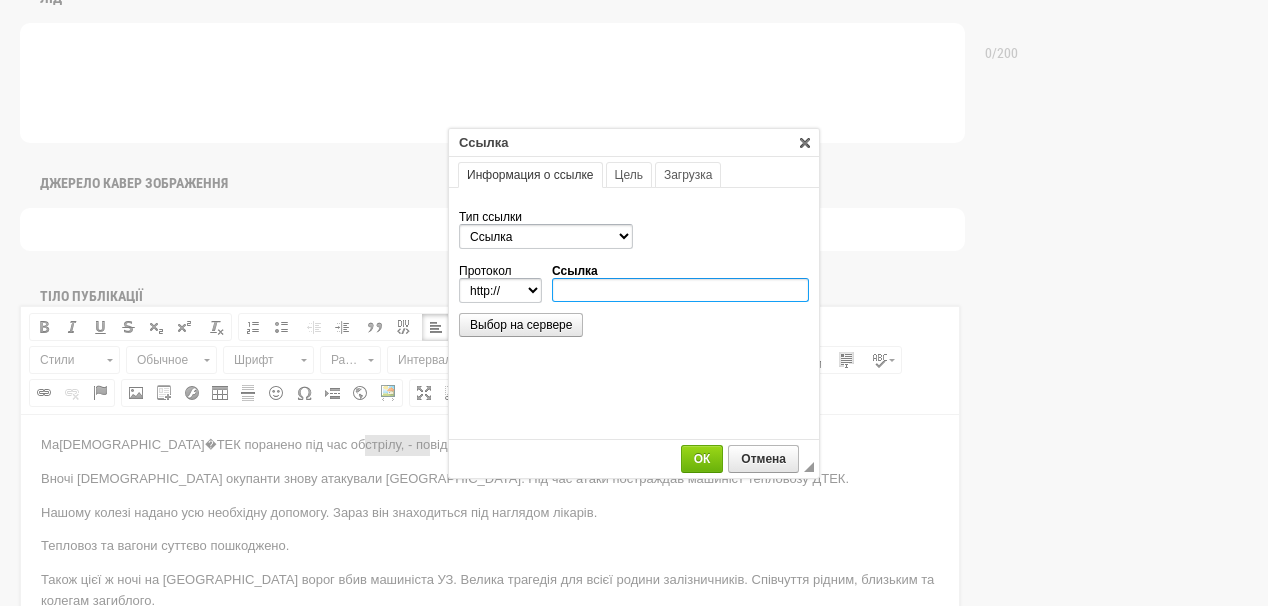 click on "Ссылка" at bounding box center (680, 290) 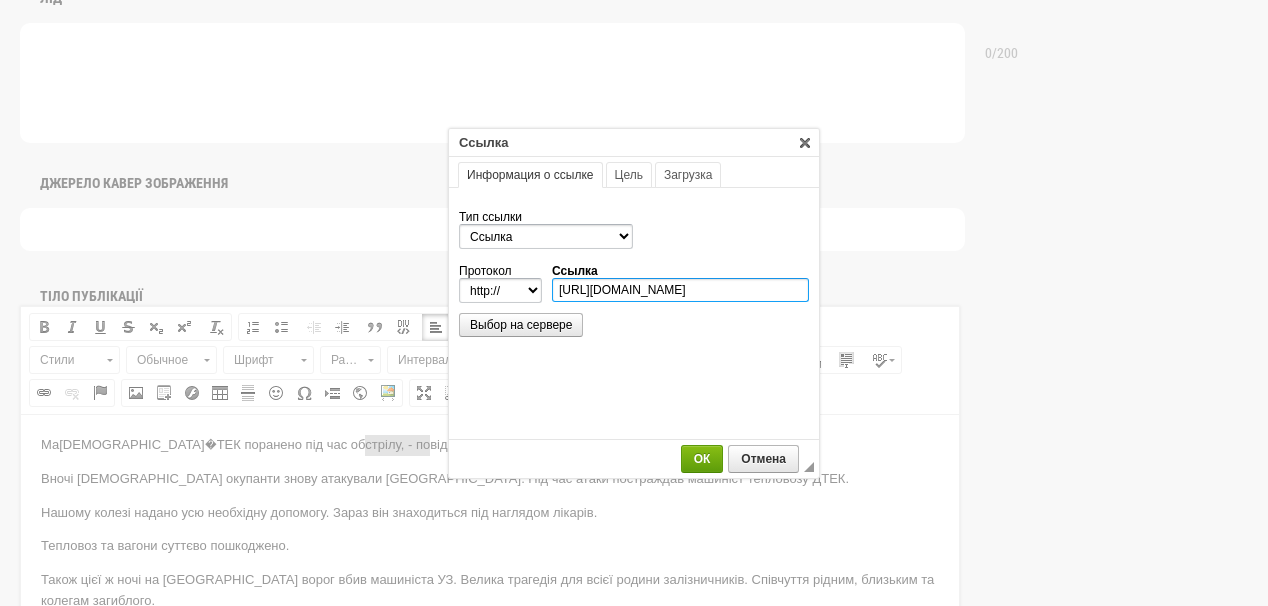type on "https://t.me/dtek_ua/2516" 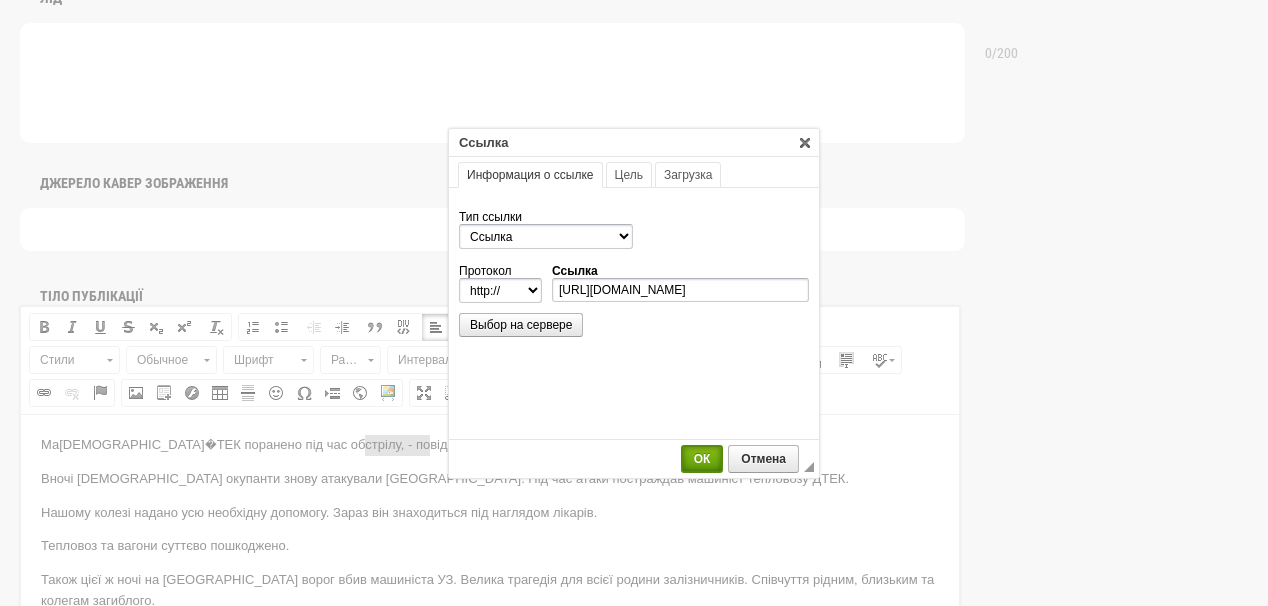 select on "https://" 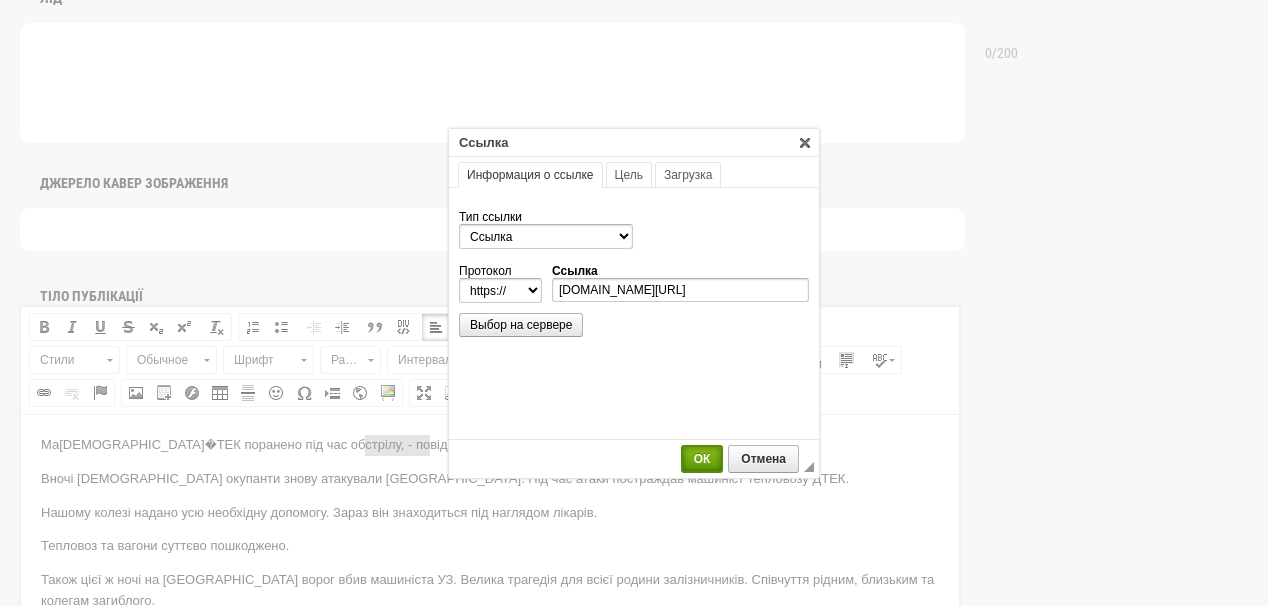 drag, startPoint x: 696, startPoint y: 456, endPoint x: 685, endPoint y: 44, distance: 412.14682 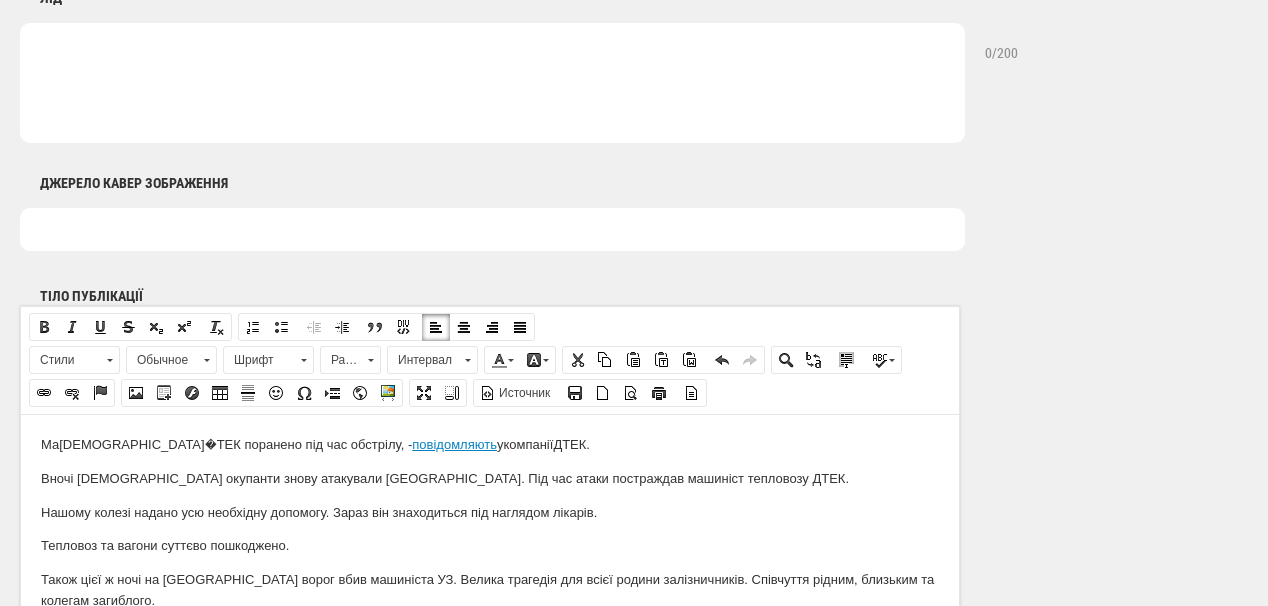 click on "ЗАГОЛОВОК На Дніпропетровщині в результаті обстрілу військ РФ поранено енергетика 72 /75 ЛІД 0 /200 Джерело кавер зображення Тіло публікації Визуальный текстовый редактор, post_translations_attributes_1_text Панели инструментов редактора Простые стили   Полужирный   Курсив   Подчеркнутый   Зачеркнутый   Подстрочный индекс   Надстрочный индекс   Убрать форматирование Абзац   Вставить / удалить нумерованный список   Вставить / удалить маркированный список   Уменьшить отступ   Увеличить отступ   Цитата   Создать Div-контейнер   По левому краю   По центру   По правому краю" at bounding box center (650, 228) 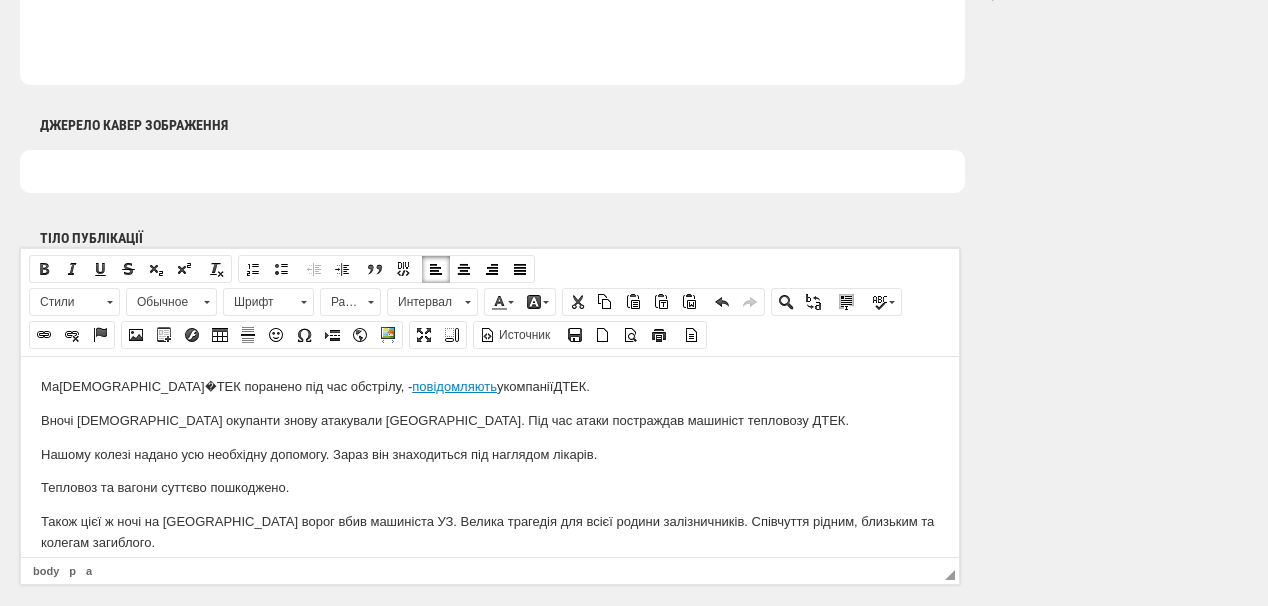 scroll, scrollTop: 1101, scrollLeft: 0, axis: vertical 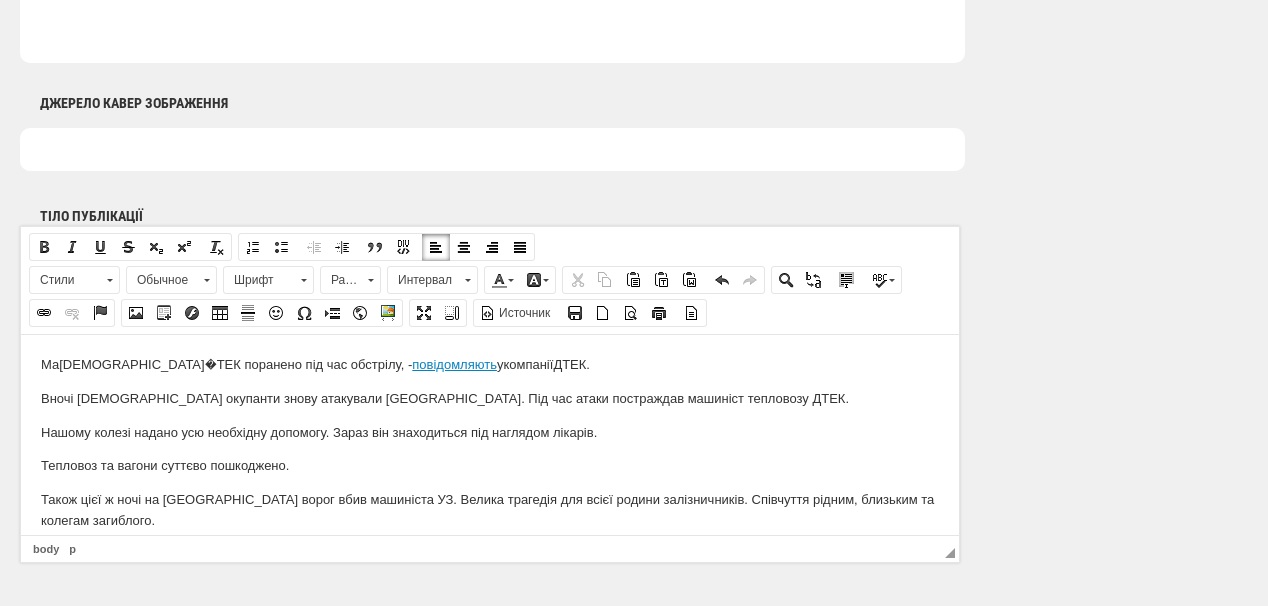 click on "М ашиніста ДТЕК поранено під час обстрілу, -  повідомляють  у  компанії  ДТЕК. Вночі російські окупанти знову атакували Дніпропетровську область. Під час атаки постраждав машиніст тепловозу ДТЕК.  Нашому колезі надано усю необхідну допомогу. Зараз він знаходиться під наглядом лікарів.  Тепловоз та вагони суттєво пошкоджено. Також цієї ж ночі на Дніпропетровщині ворог вбив машиніста УЗ. Велика трагедія для всієї родини залізничників. Співчуття рідним, близьким та колегам загиблого." at bounding box center (490, 442) 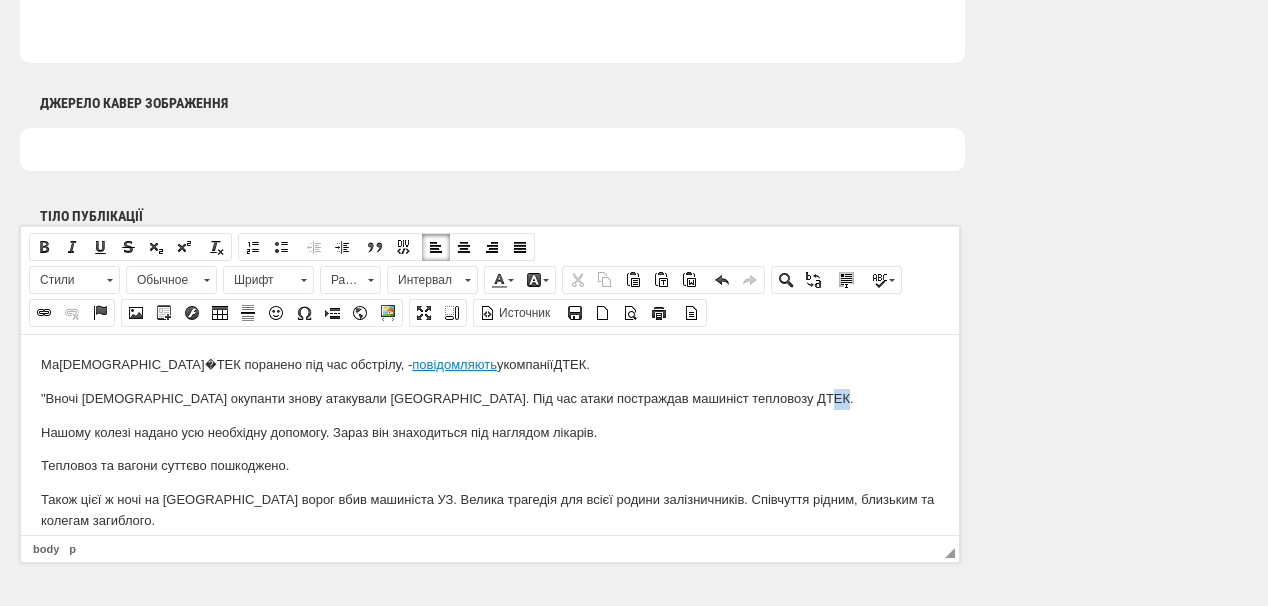 drag, startPoint x: 780, startPoint y: 398, endPoint x: 791, endPoint y: 399, distance: 11.045361 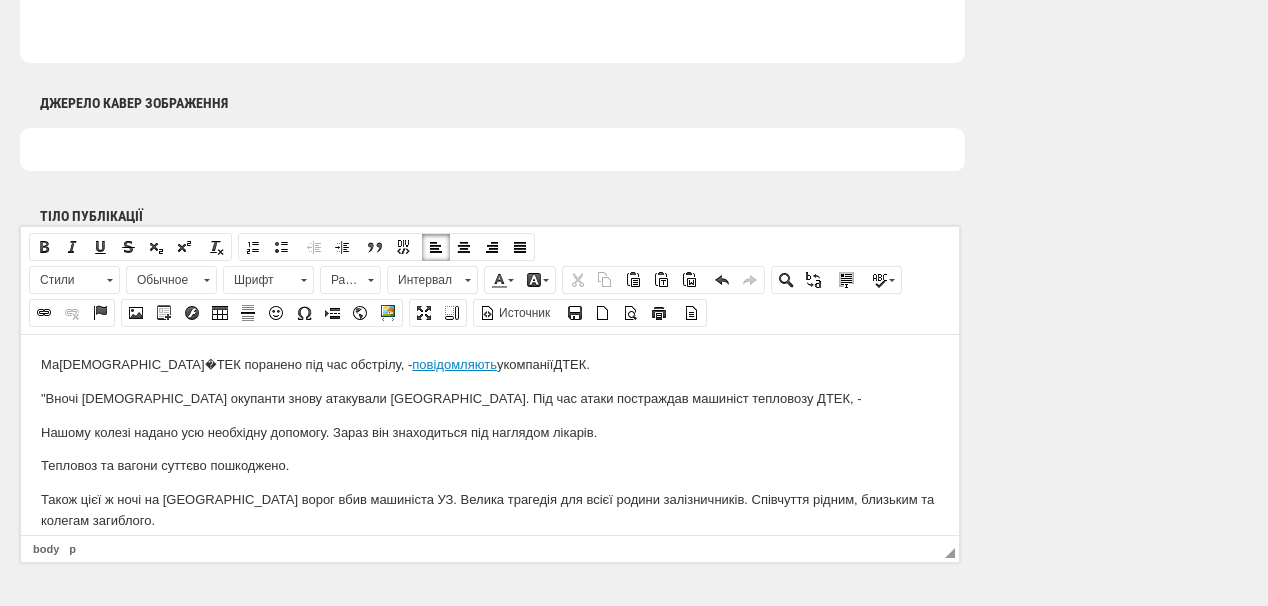 click on ""Вночі російські окупанти знову атакували Дніпропетровську область. Під час атаки постраждав машиніст тепловозу ДТЕК, -" at bounding box center (490, 398) 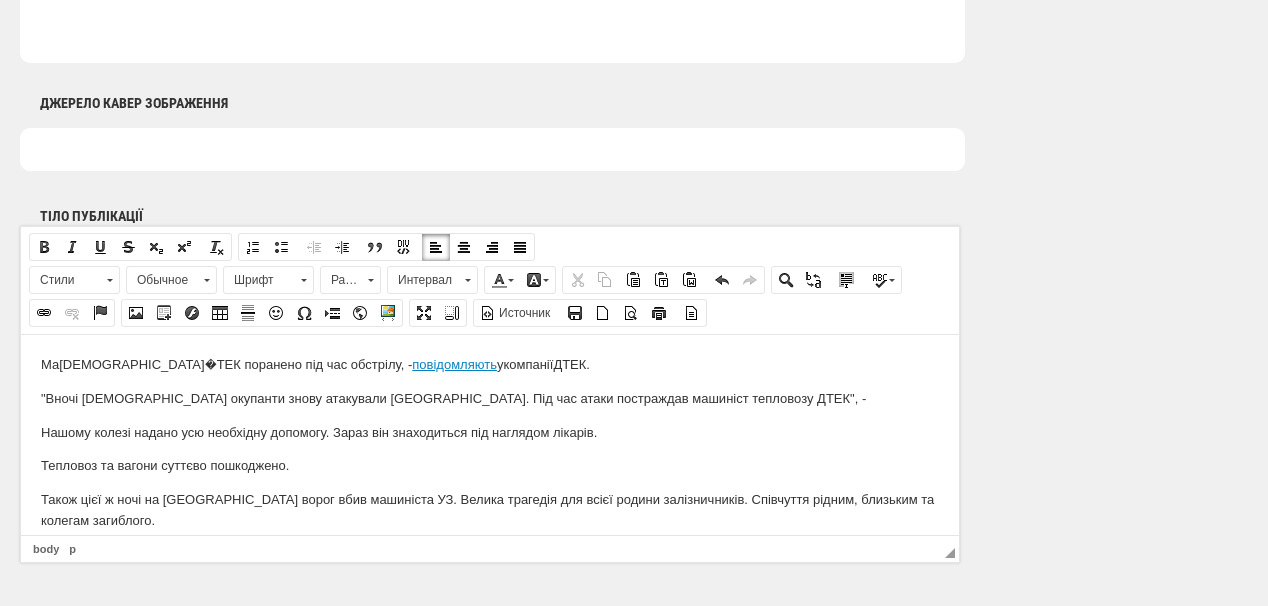 click on ""Вночі російські окупанти знову атакували Дніпропетровську область. Під час атаки постраждав машиніст тепловозу ДТЕК", -" at bounding box center (490, 398) 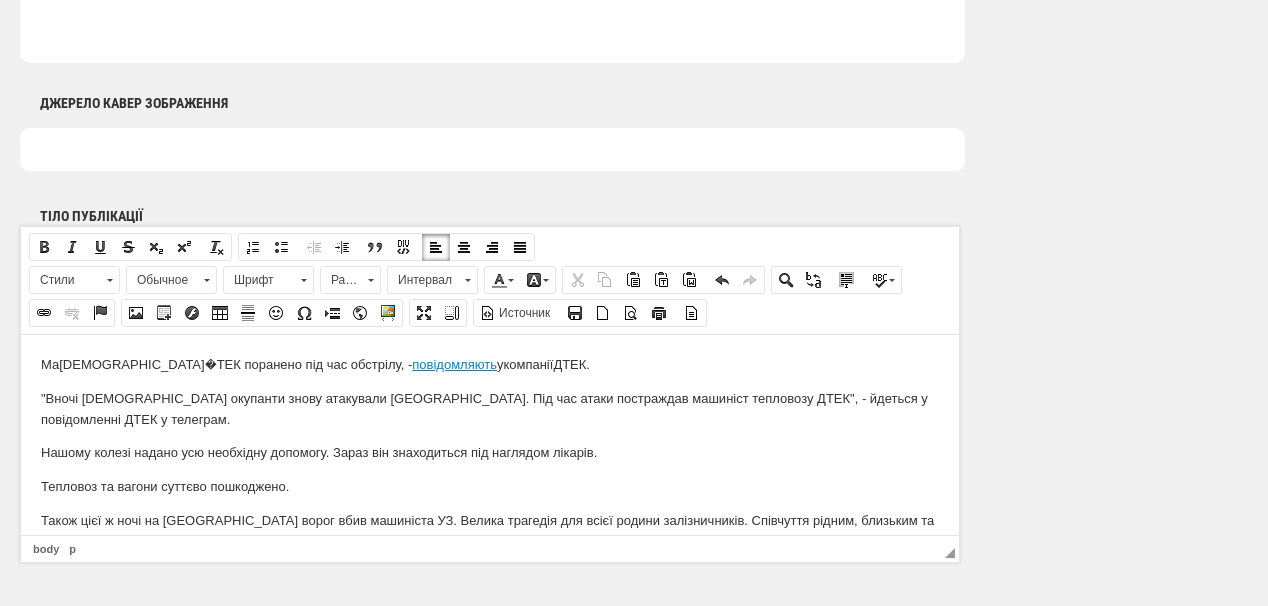click on ""Вночі російські окупанти знову атакували Дніпропетровську область. Під час атаки постраждав машиніст тепловозу ДТЕК", - йдеться у повідомленні ДТЕК у телеграм." at bounding box center [490, 409] 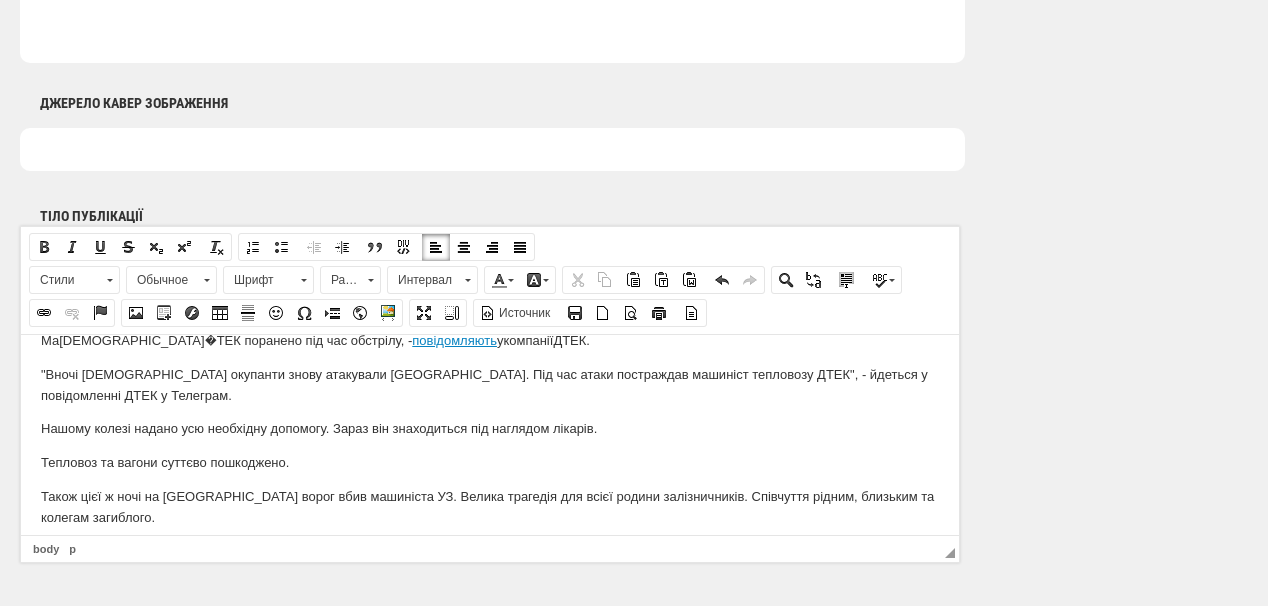 scroll, scrollTop: 37, scrollLeft: 0, axis: vertical 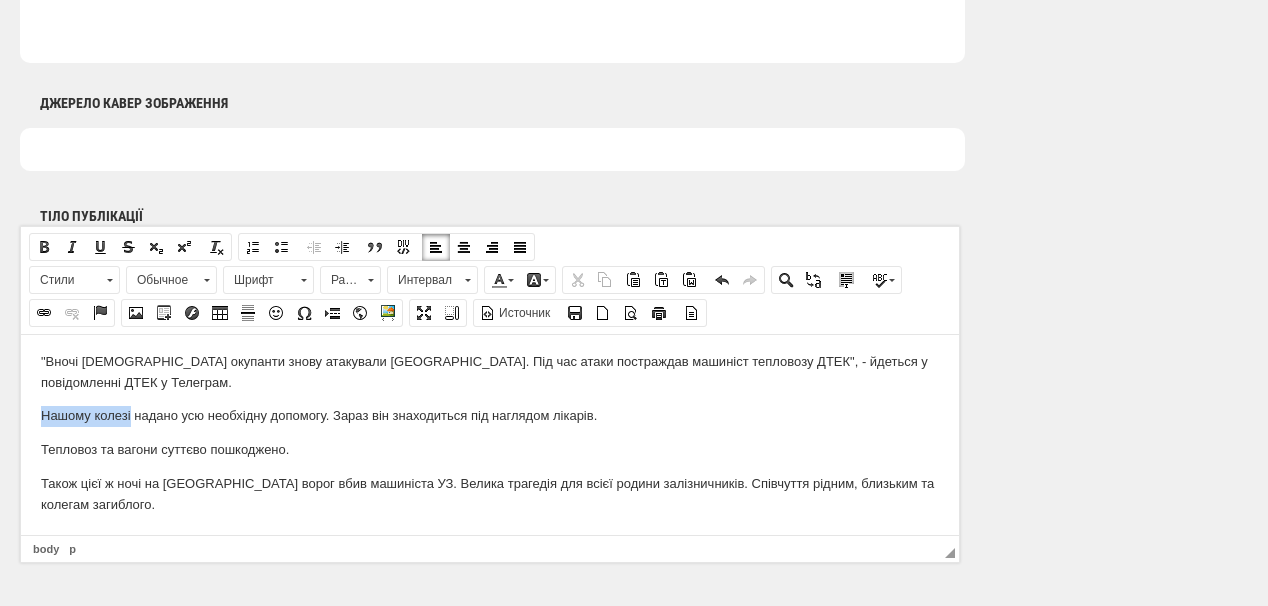 drag, startPoint x: 37, startPoint y: 415, endPoint x: 119, endPoint y: 414, distance: 82.006096 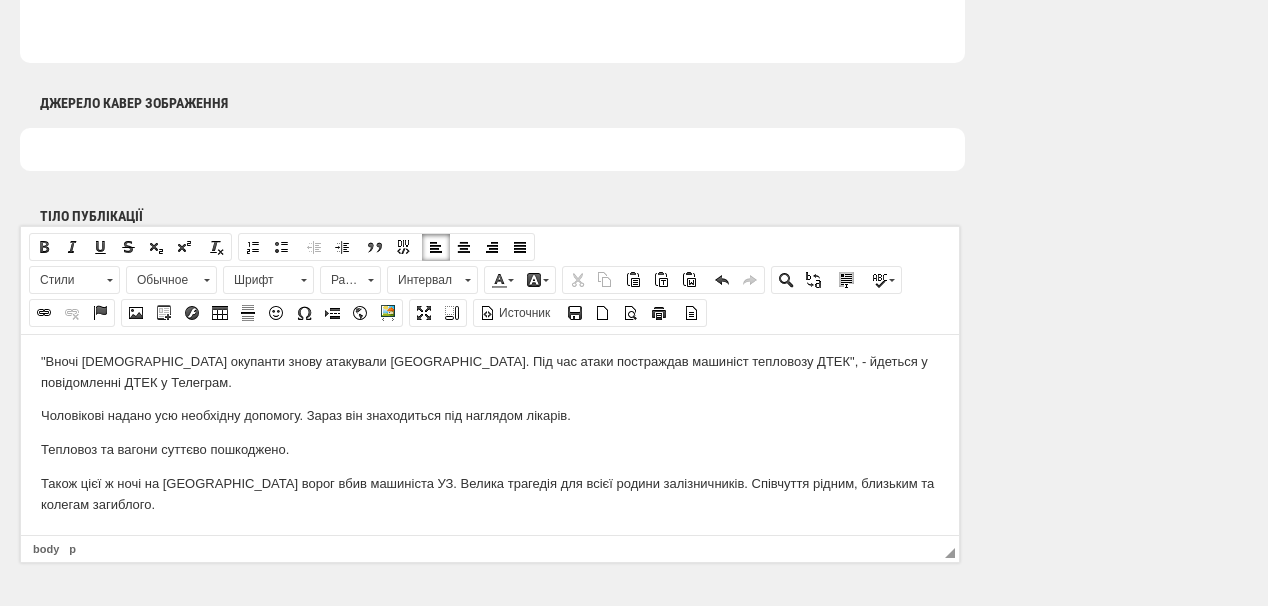 click on "М ашиніста ДТЕК поранено під час обстрілу, -  повідомляють  у  компанії  ДТЕК. "Вночі російські окупанти знову атакували Дніпропетровську область. Під час атаки постраждав машиніст тепловозу ДТЕК", - йдеться у повідомленні ДТЕК у Т елеграм. Чоловікові надано усю необхідну допомогу. Зараз він знаходиться під наглядом лікарів.  Тепловоз та вагони суттєво пошкоджено. Також цієї ж ночі на Дніпропетровщині ворог вбив машиніста УЗ. Велика трагедія для всієї родини залізничників. Співчуття рідним, близьким та колегам загиблого." at bounding box center [490, 416] 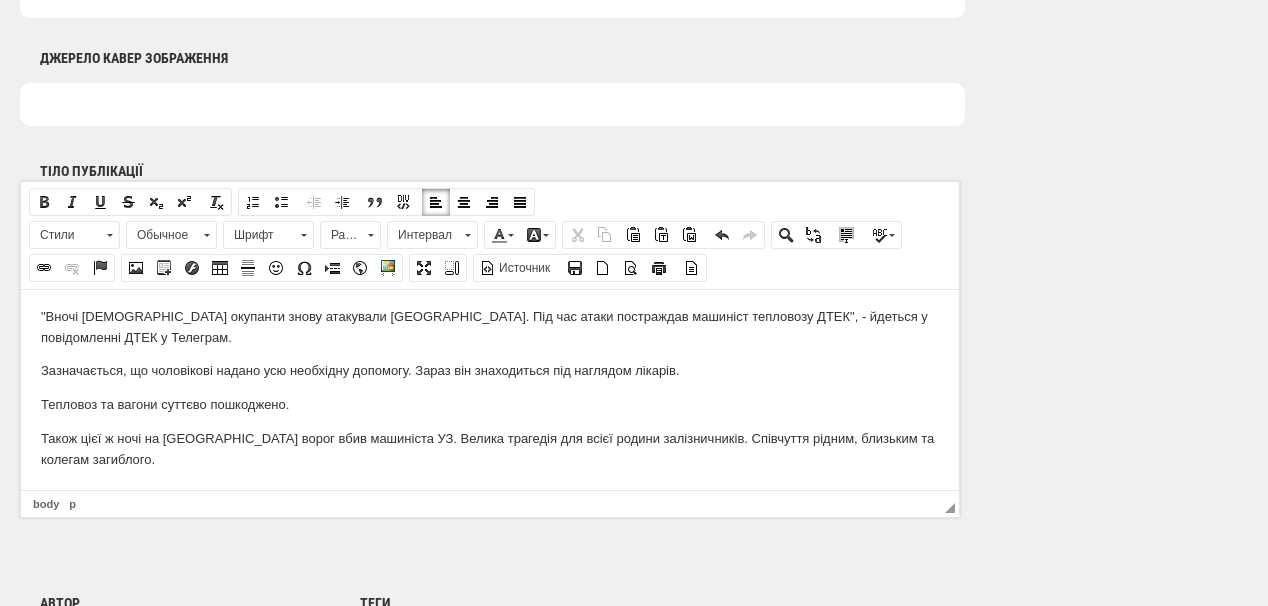 scroll, scrollTop: 1181, scrollLeft: 0, axis: vertical 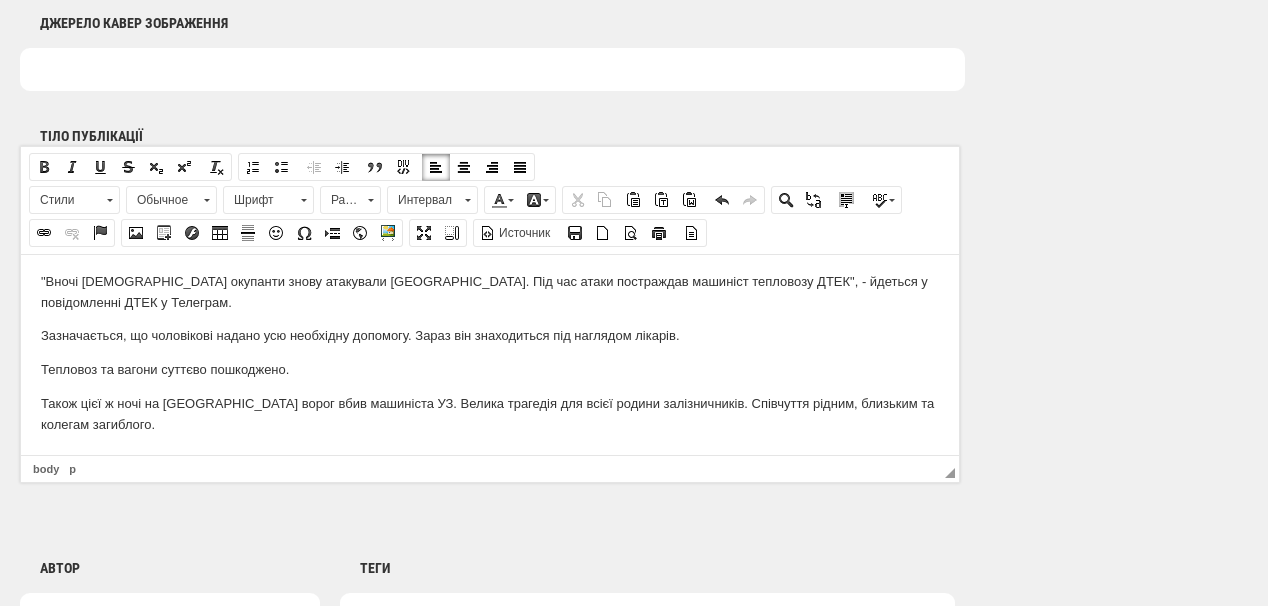click on "М ашиніста ДТЕК поранено під час обстрілу, -  повідомляють  у  компанії  ДТЕК. "Вночі російські окупанти знову атакували Дніпропетровську область. Під час атаки постраждав машиніст тепловозу ДТЕК", - йдеться у повідомленні ДТЕК у Т елеграм. Зазначається, що ч оловікові надано усю необхідну допомогу. Зараз він знаходиться під наглядом лікарів.  Тепловоз та вагони суттєво пошкоджено. Також цієї ж ночі на Дніпропетровщині ворог вбив машиніста УЗ. Велика трагедія для всієї родини залізничників. Співчуття рідним, близьким та колегам загиблого." at bounding box center (490, 336) 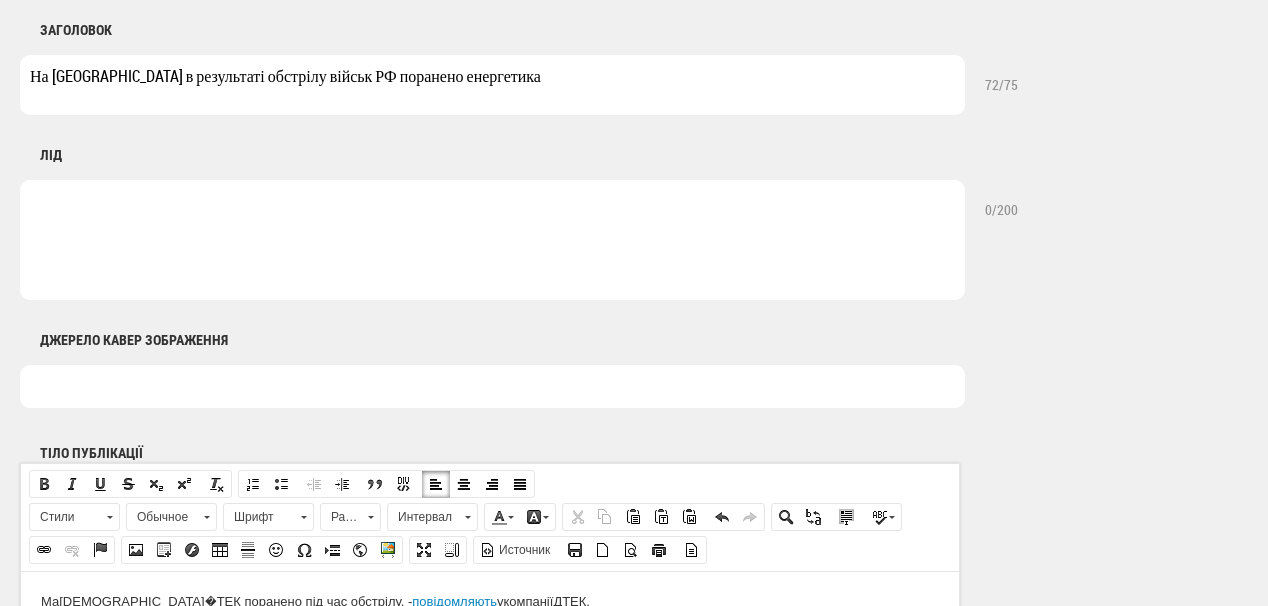scroll, scrollTop: 861, scrollLeft: 0, axis: vertical 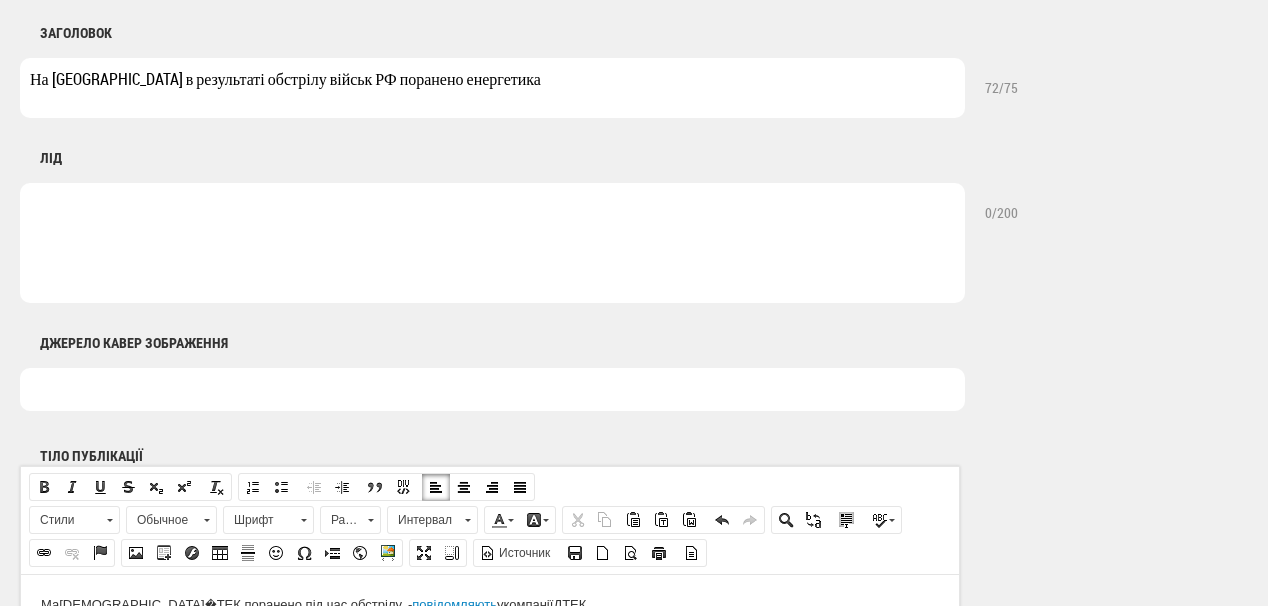 click at bounding box center [492, 243] 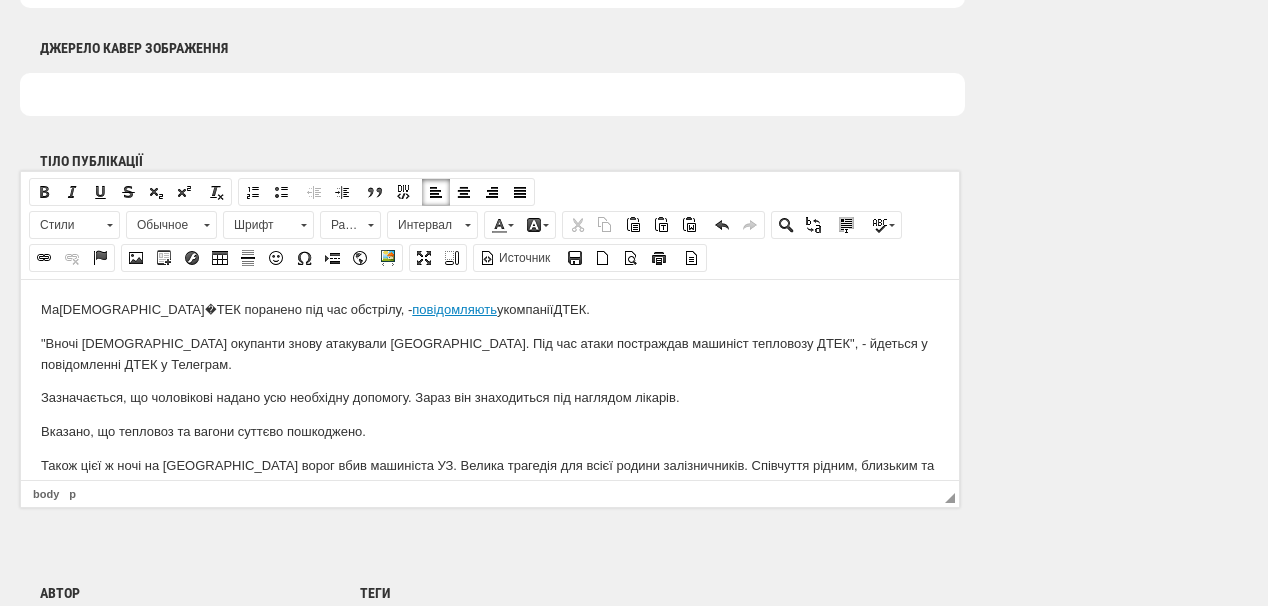 scroll, scrollTop: 1181, scrollLeft: 0, axis: vertical 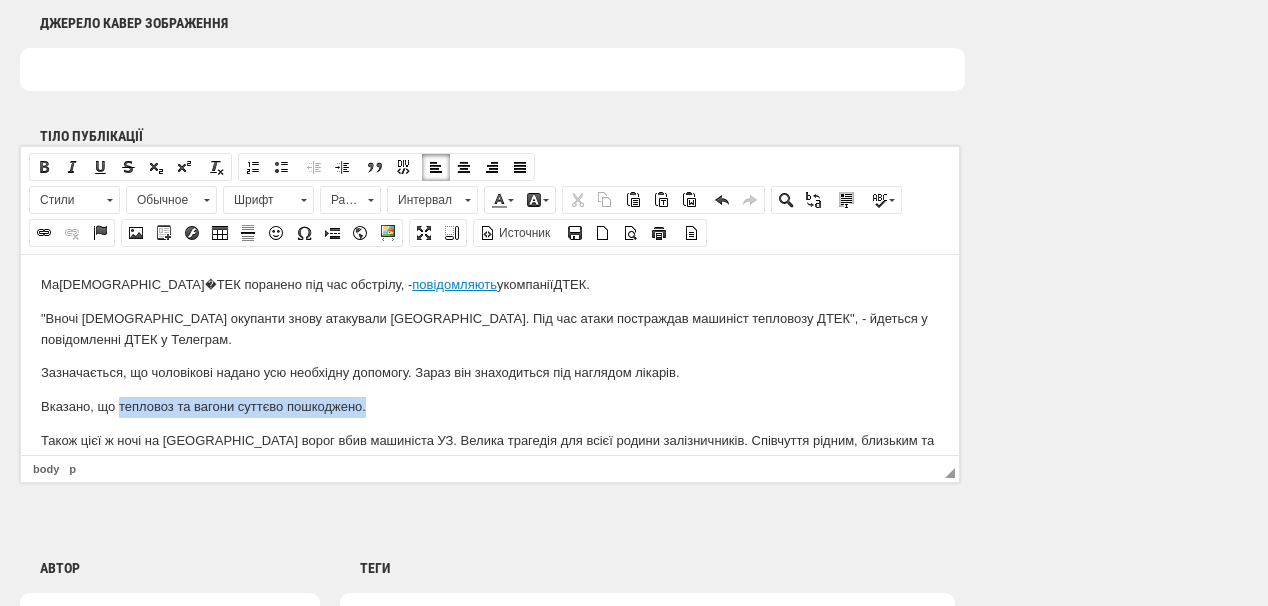 drag, startPoint x: 118, startPoint y: 406, endPoint x: 325, endPoint y: 400, distance: 207.08694 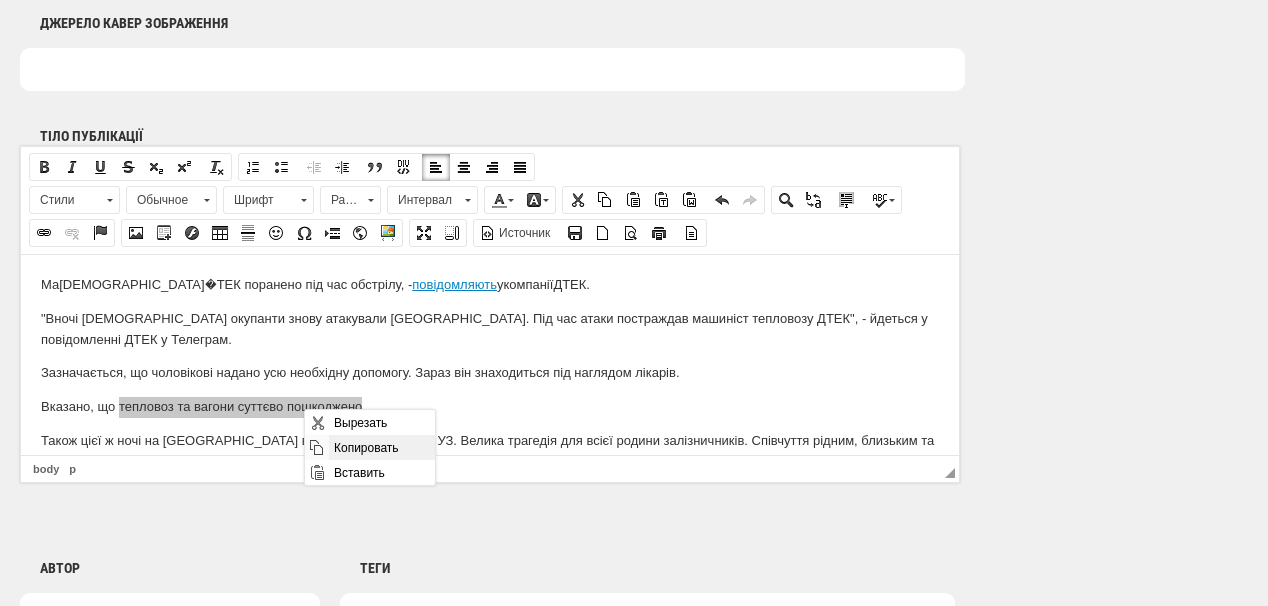 click on "Копировать" at bounding box center (381, 447) 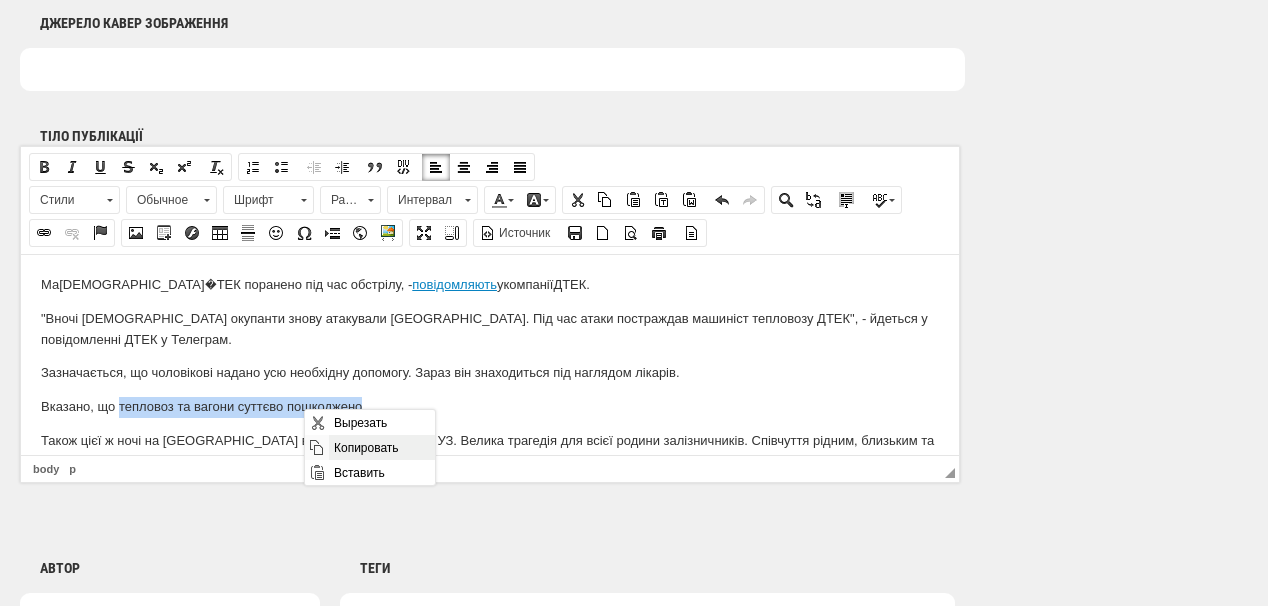copy on "т епловоз та вагони суттєво пошкоджено" 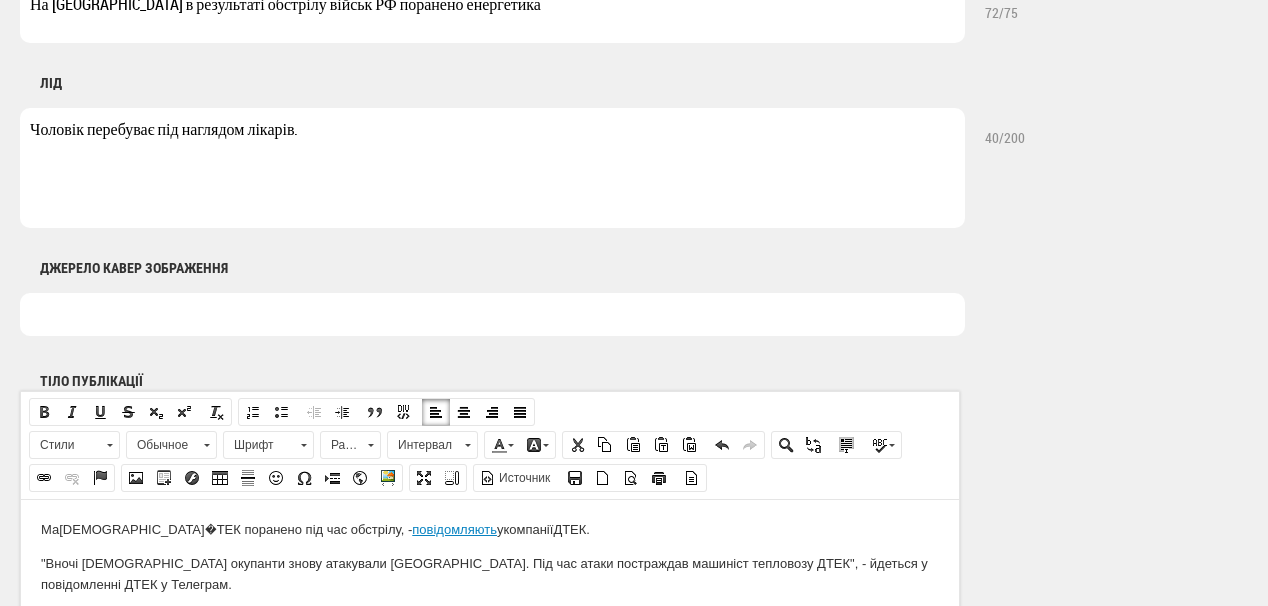 scroll, scrollTop: 861, scrollLeft: 0, axis: vertical 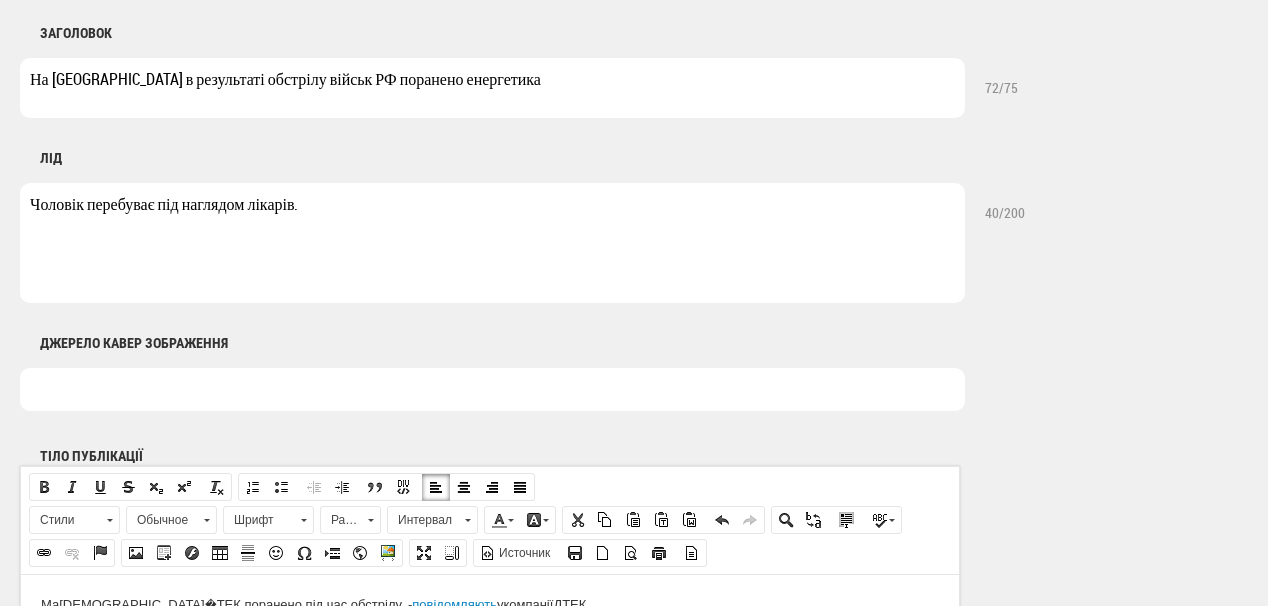 click on "Чоловік перебуває під наглядом лікарів." at bounding box center [492, 243] 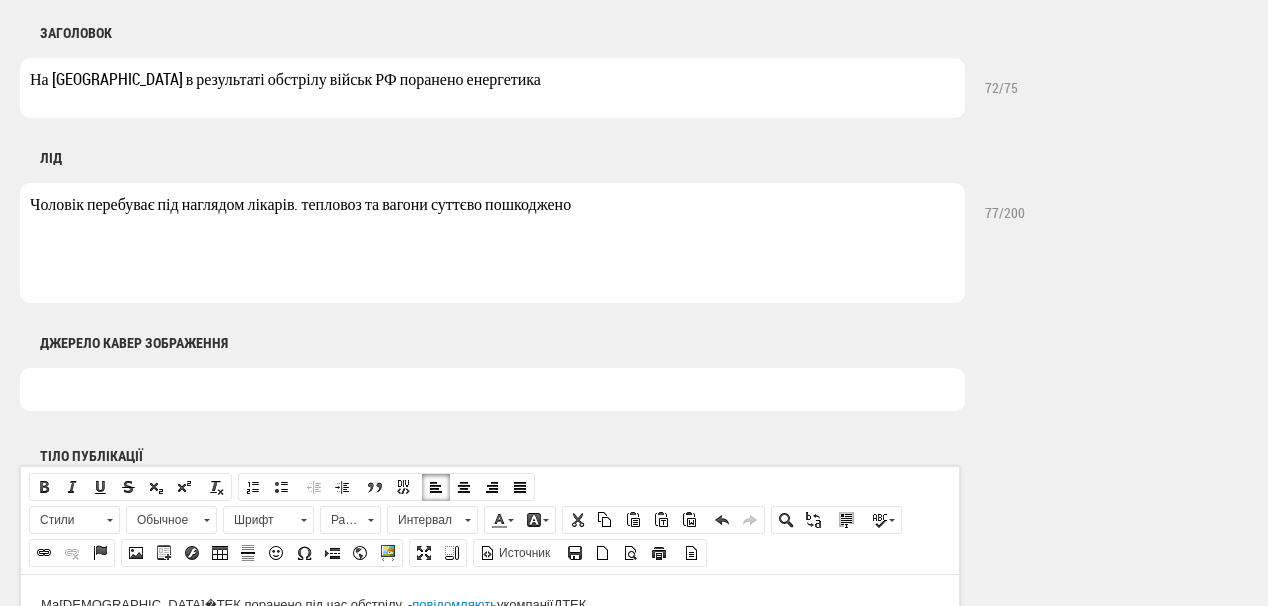 click on "Чоловік перебуває під наглядом лікарів. тепловоз та вагони суттєво пошкоджено" at bounding box center (492, 243) 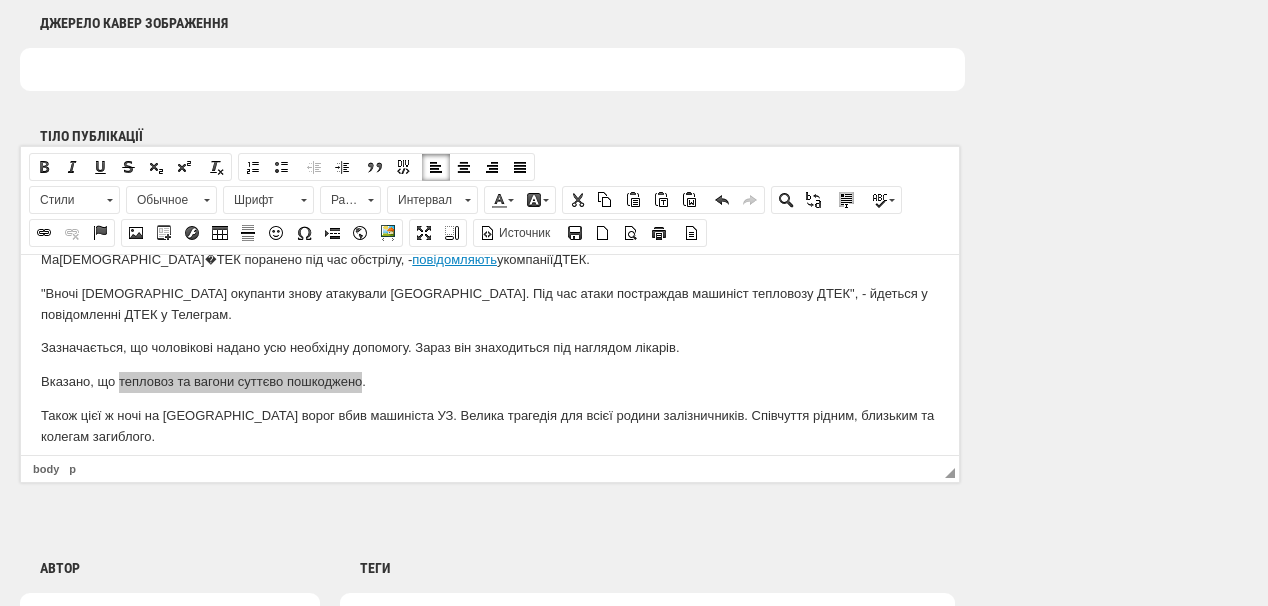 scroll, scrollTop: 37, scrollLeft: 0, axis: vertical 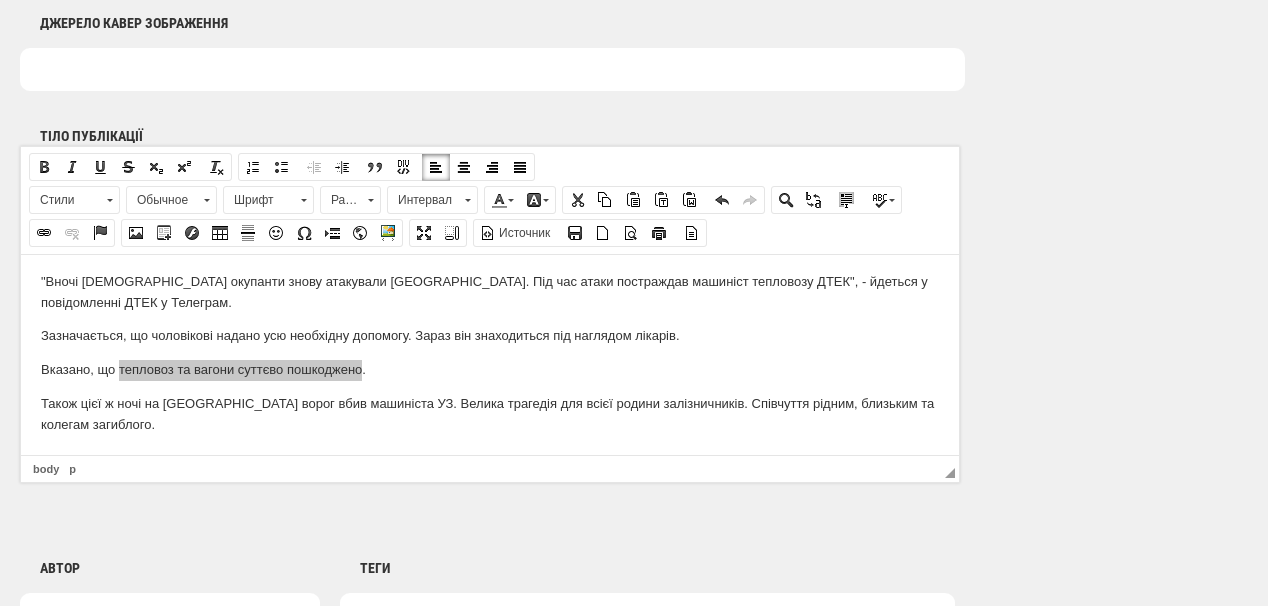 type on "Чоловік перебуває під наглядом лікарів. Тепловоз та вагони суттєво пошкоджено" 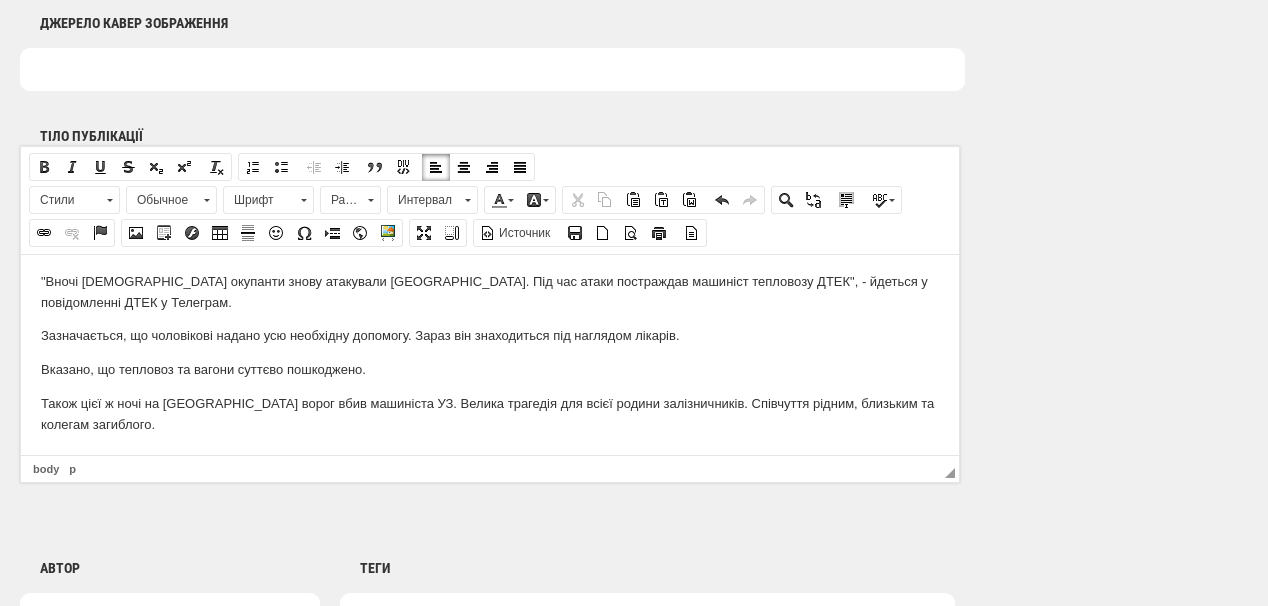 click on "М ашиніста ДТЕК поранено під час обстрілу, -  повідомляють  у  компанії  ДТЕК. "Вночі російські окупанти знову атакували Дніпропетровську область. Під час атаки постраждав машиніст тепловозу ДТЕК", - йдеться у повідомленні ДТЕК у Т елеграм. Зазначається, що ч оловікові надано усю необхідну допомогу. Зараз він знаходиться під наглядом лікарів.  Вказано, що т епловоз та вагони суттєво пошкоджено. Також цієї ж ночі на Дніпропетровщині ворог вбив машиніста УЗ. Велика трагедія для всієї родини залізничників. Співчуття рідним, близьким та колегам загиблого." at bounding box center (490, 336) 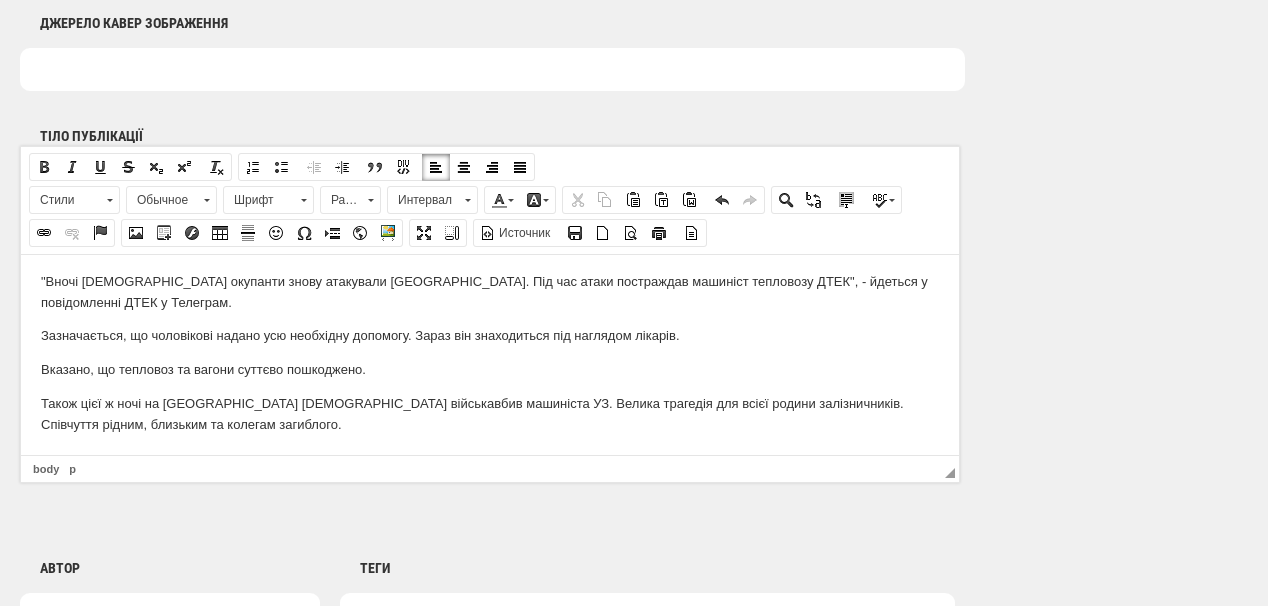 click on "Також цієї ж ночі на Дніпропетровщині російські війська  вбив машиніста УЗ. Велика трагедія для всієї родини залізничників. Співчуття рідним, близьким та колегам загиблого." at bounding box center [490, 414] 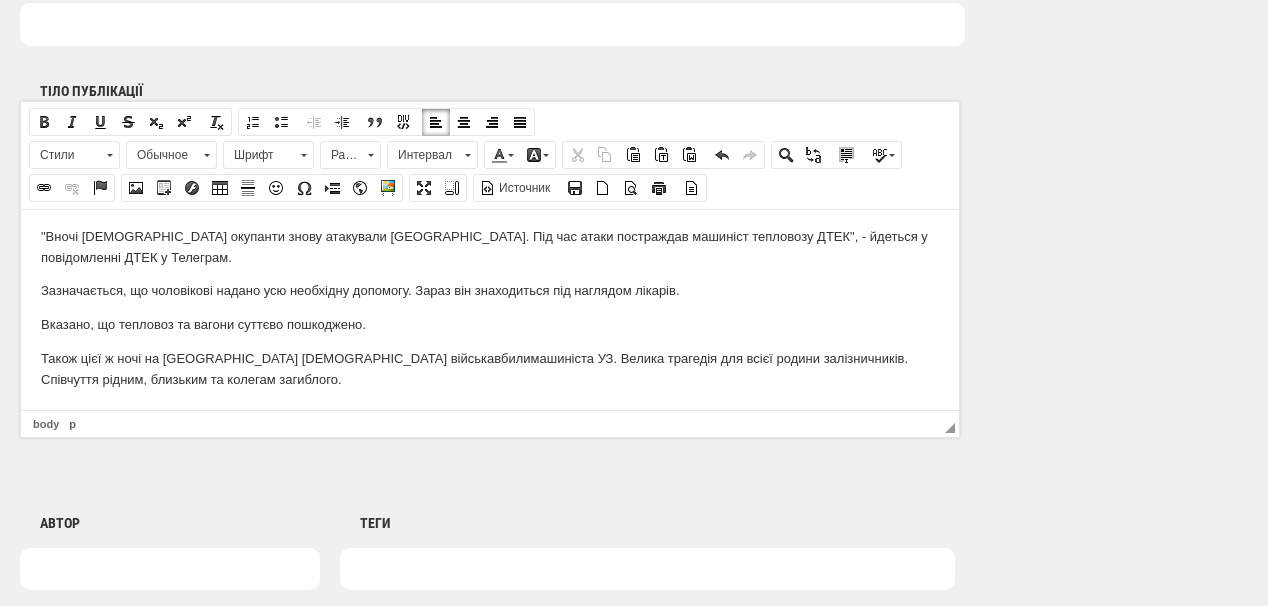 scroll, scrollTop: 1261, scrollLeft: 0, axis: vertical 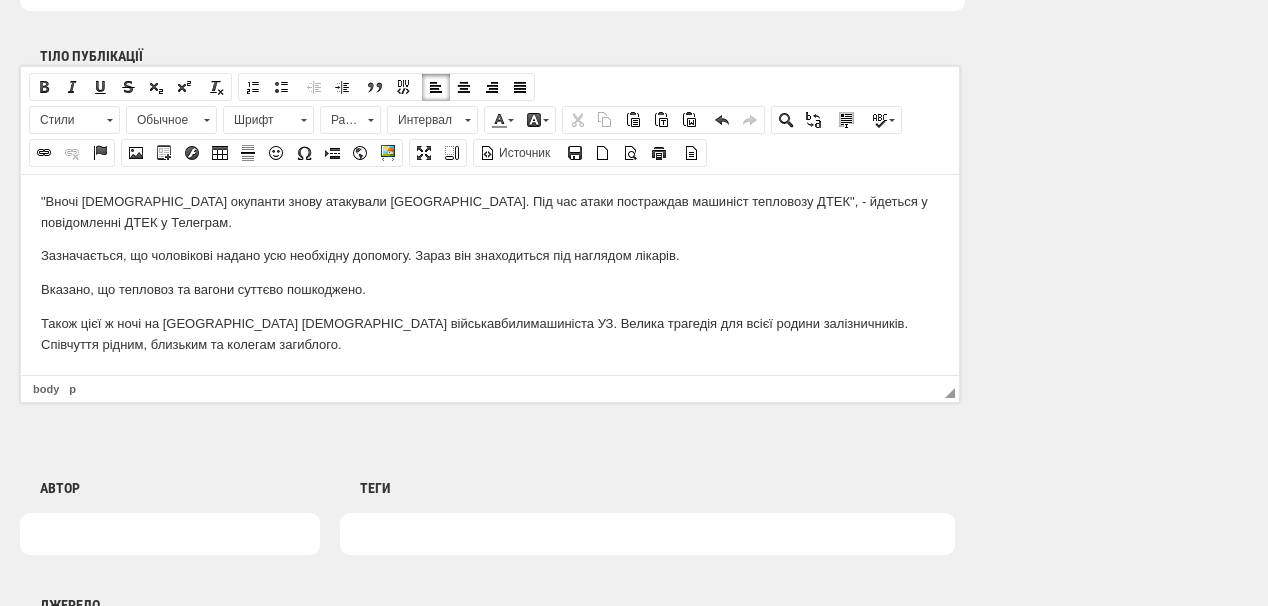 drag, startPoint x: 509, startPoint y: 322, endPoint x: 519, endPoint y: 336, distance: 17.20465 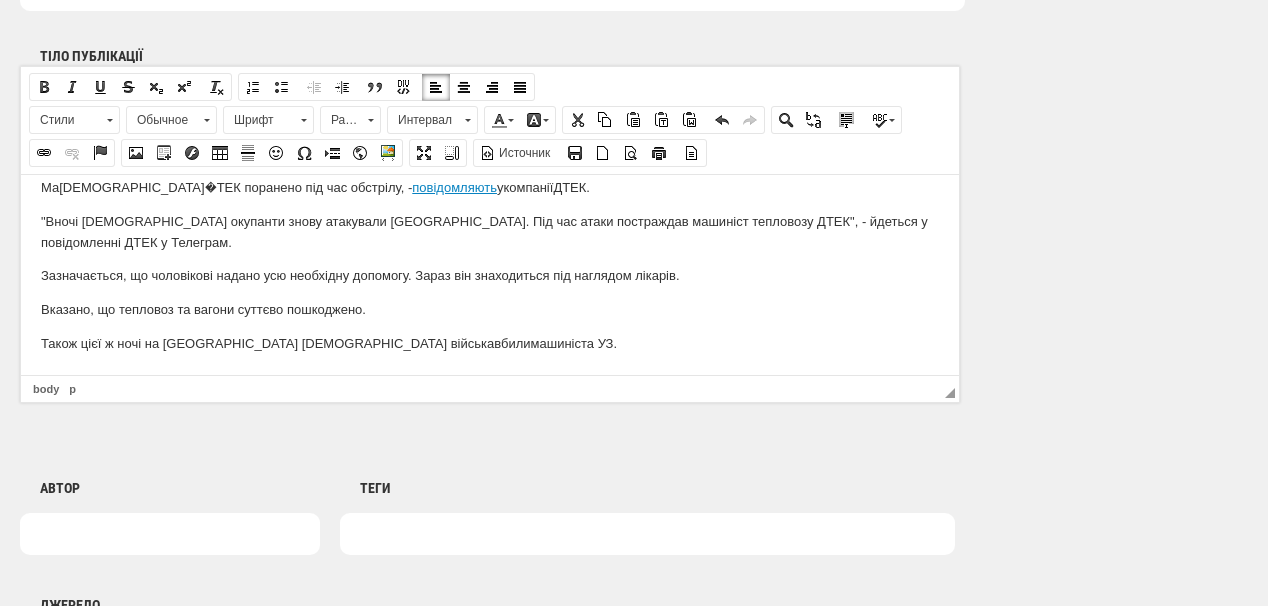 scroll, scrollTop: 16, scrollLeft: 0, axis: vertical 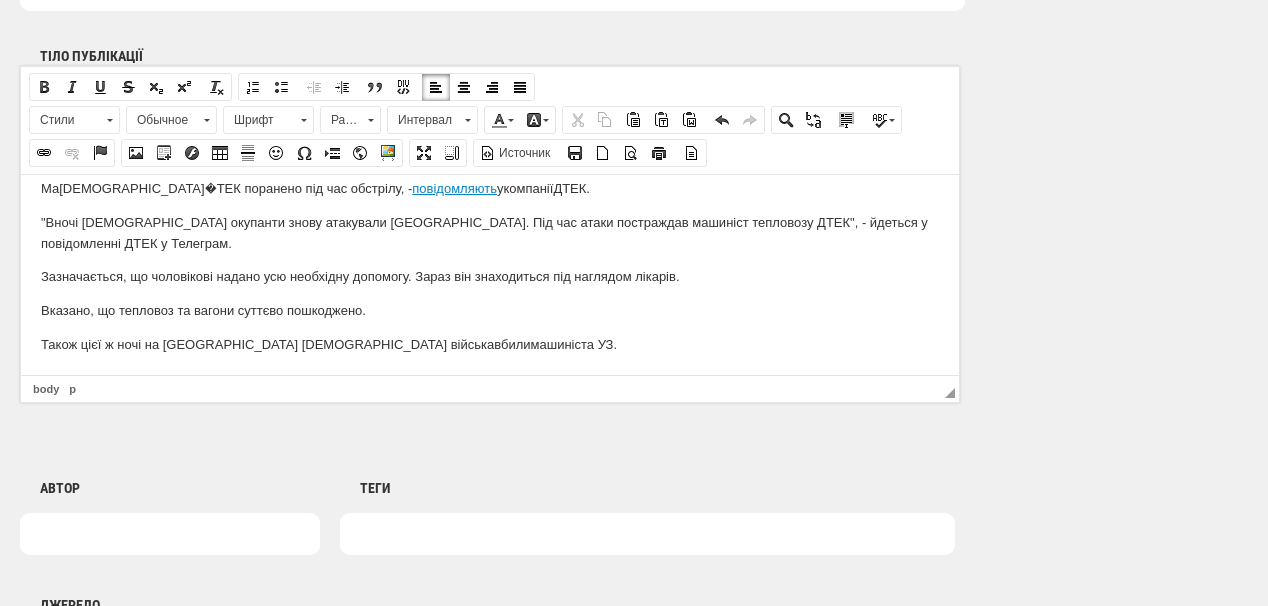 drag, startPoint x: 536, startPoint y: 342, endPoint x: 25, endPoint y: 347, distance: 511.02448 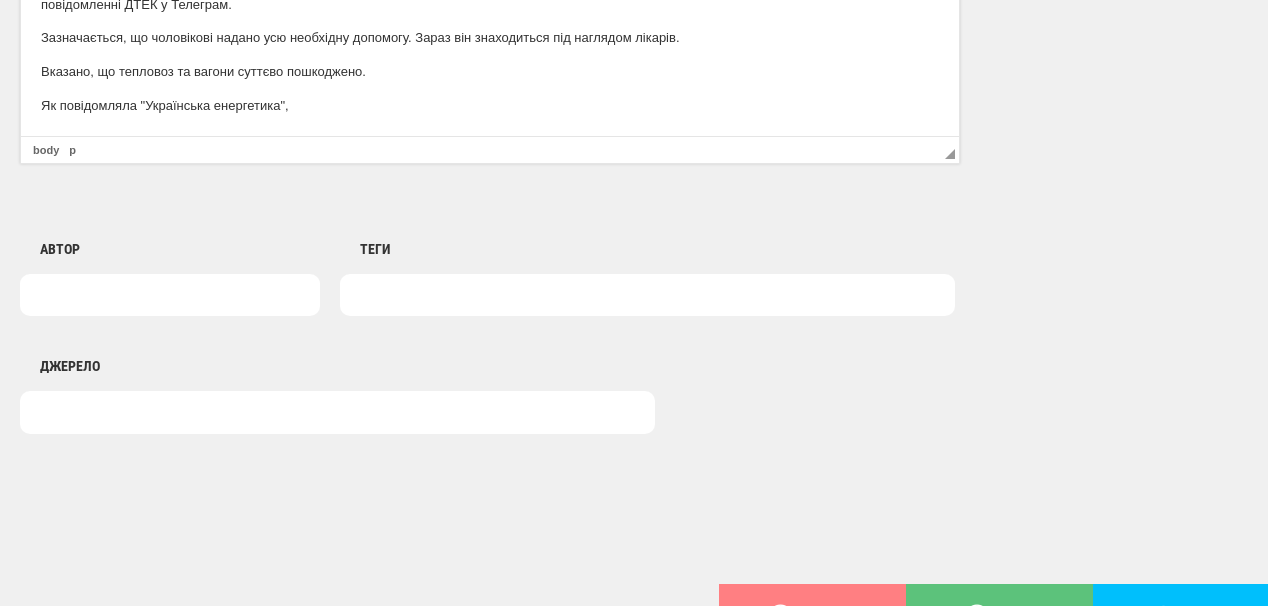 scroll, scrollTop: 1501, scrollLeft: 0, axis: vertical 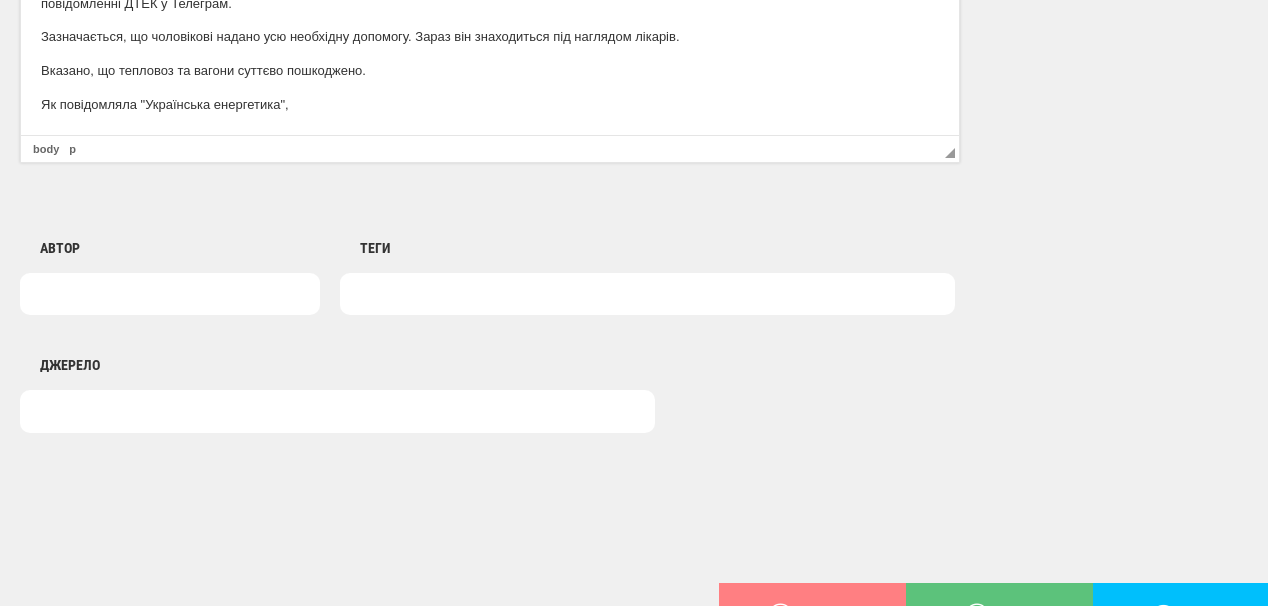 click at bounding box center (170, 294) 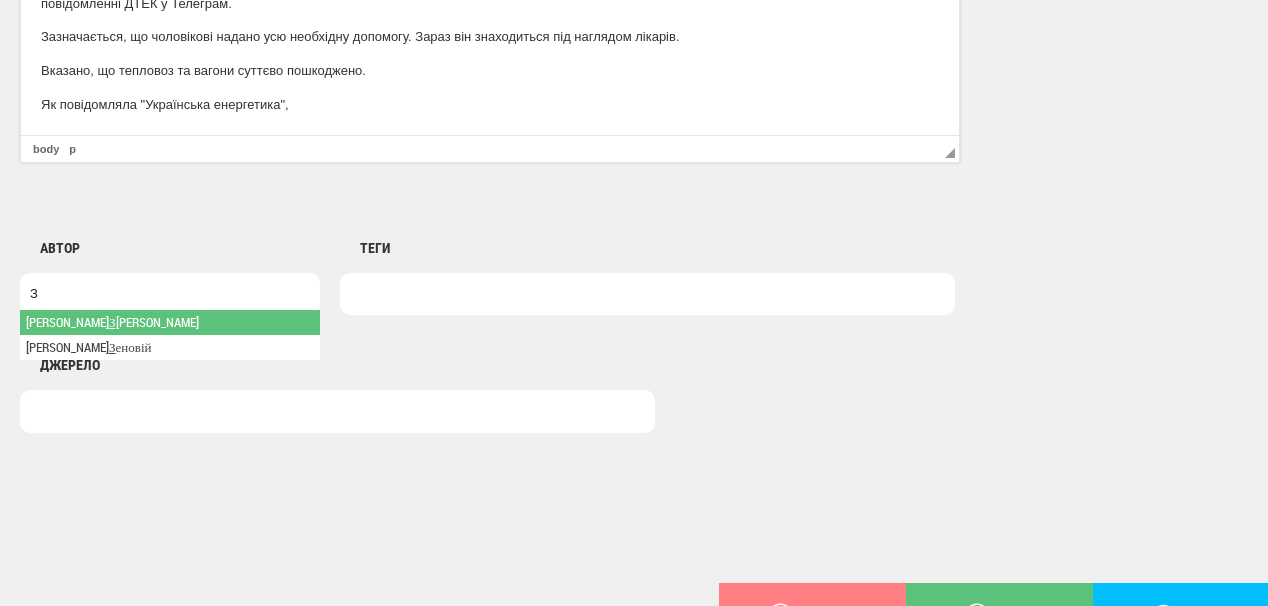 type on "З" 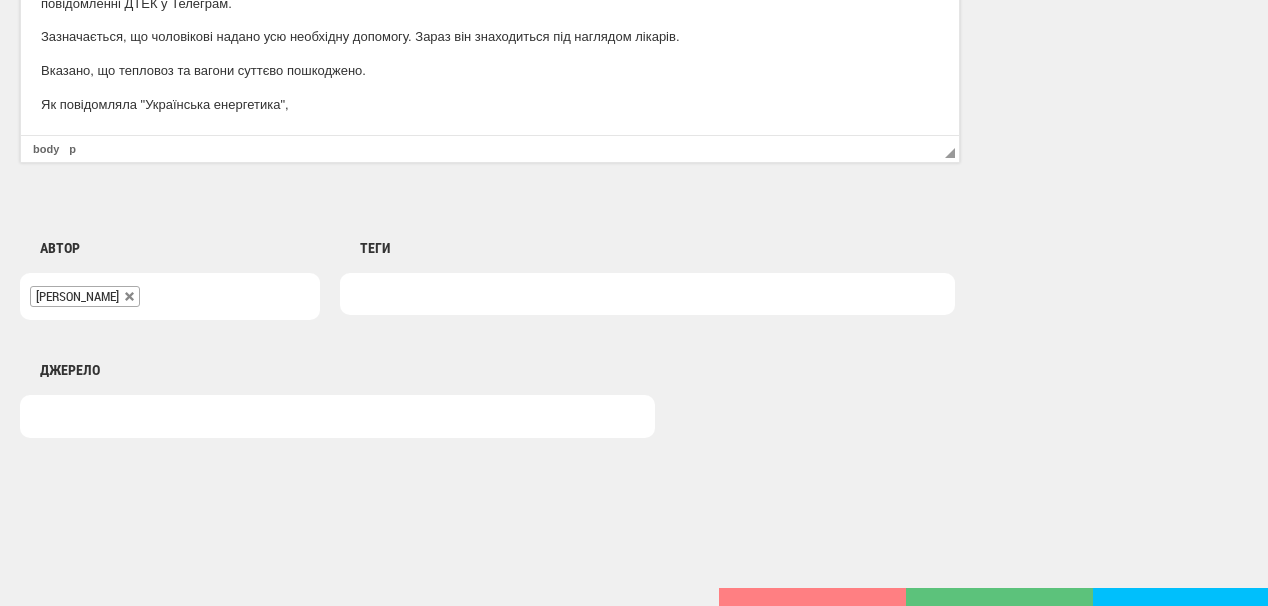 click at bounding box center (647, 294) 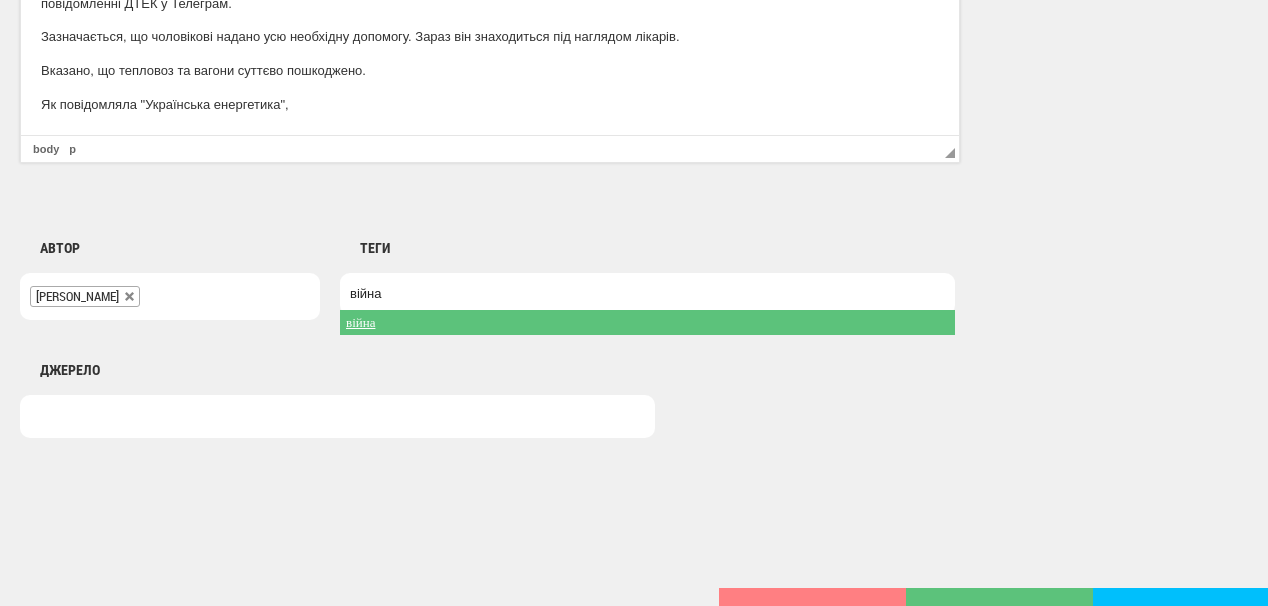 type on "війна" 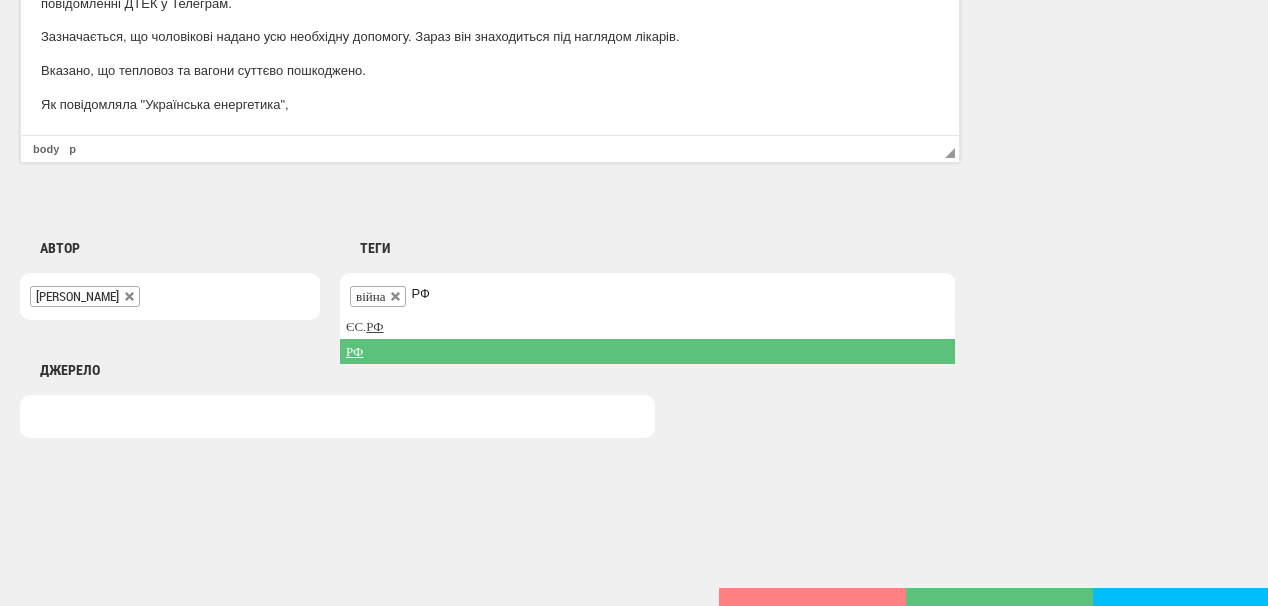 type on "РФ" 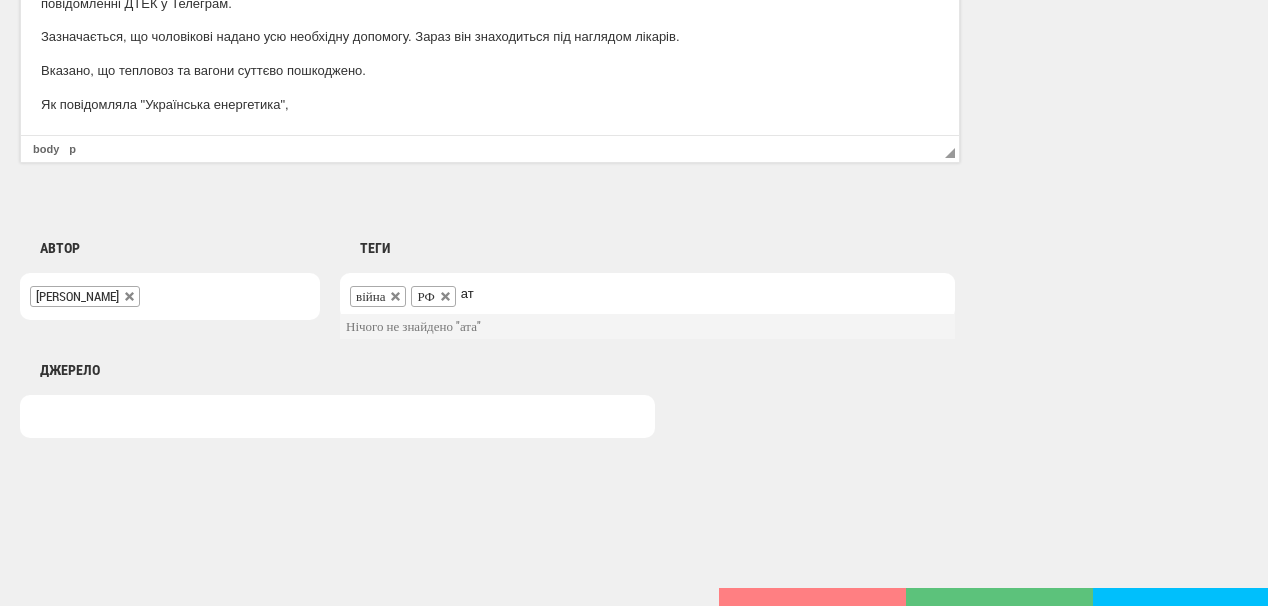 type on "а" 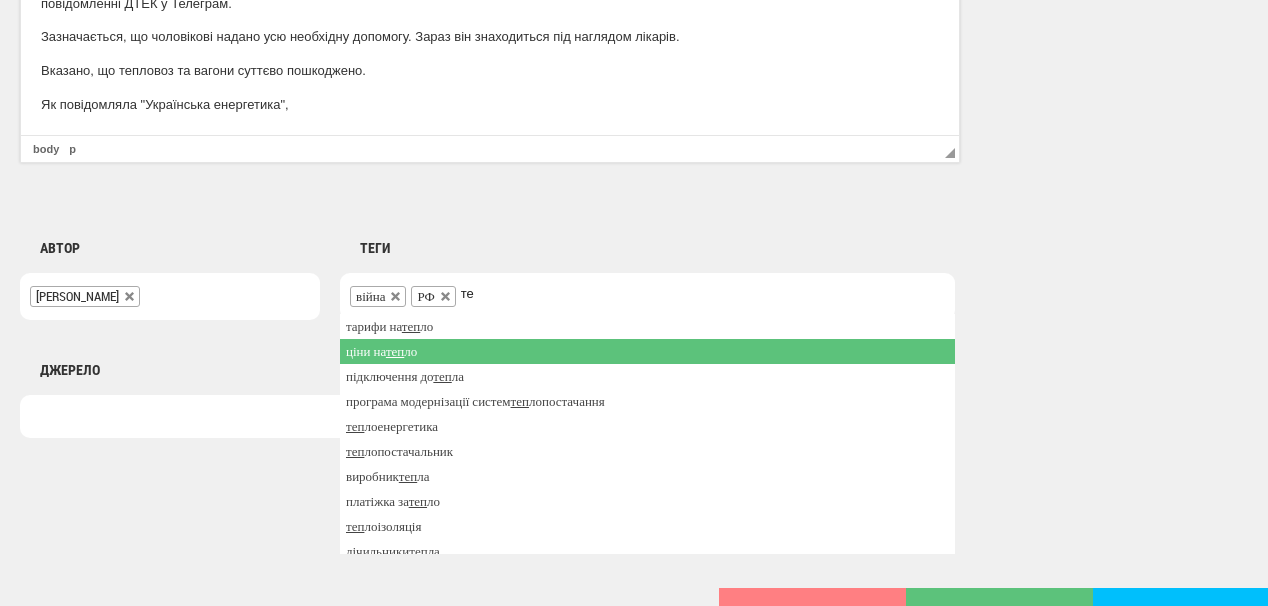type on "т" 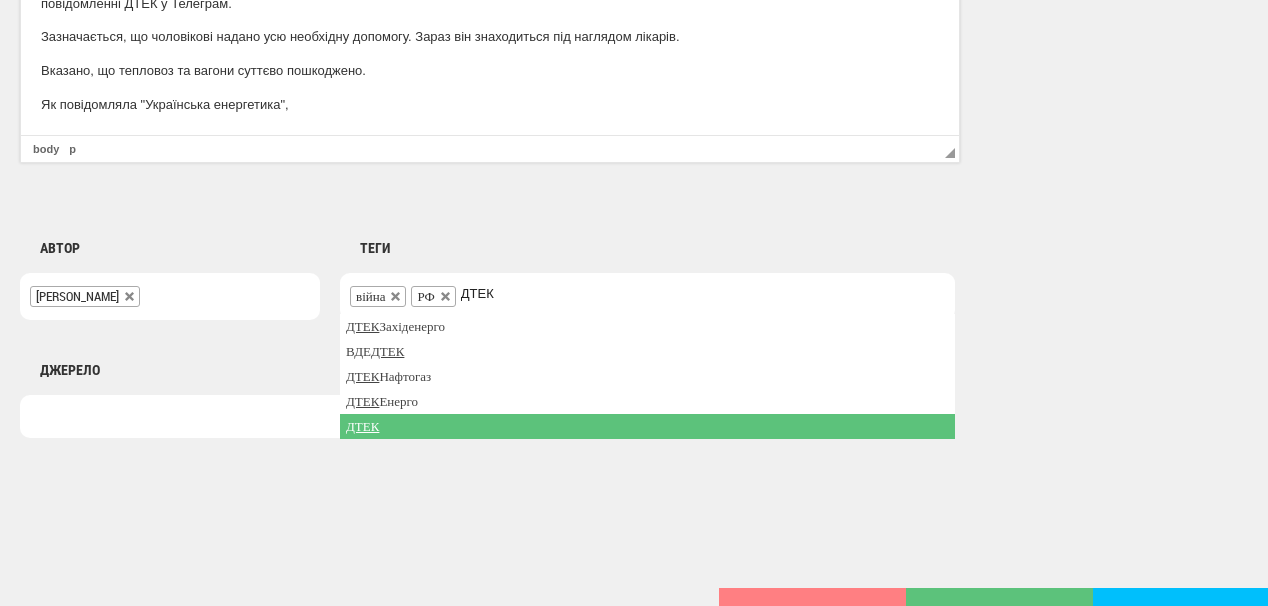 type on "ДТЕК" 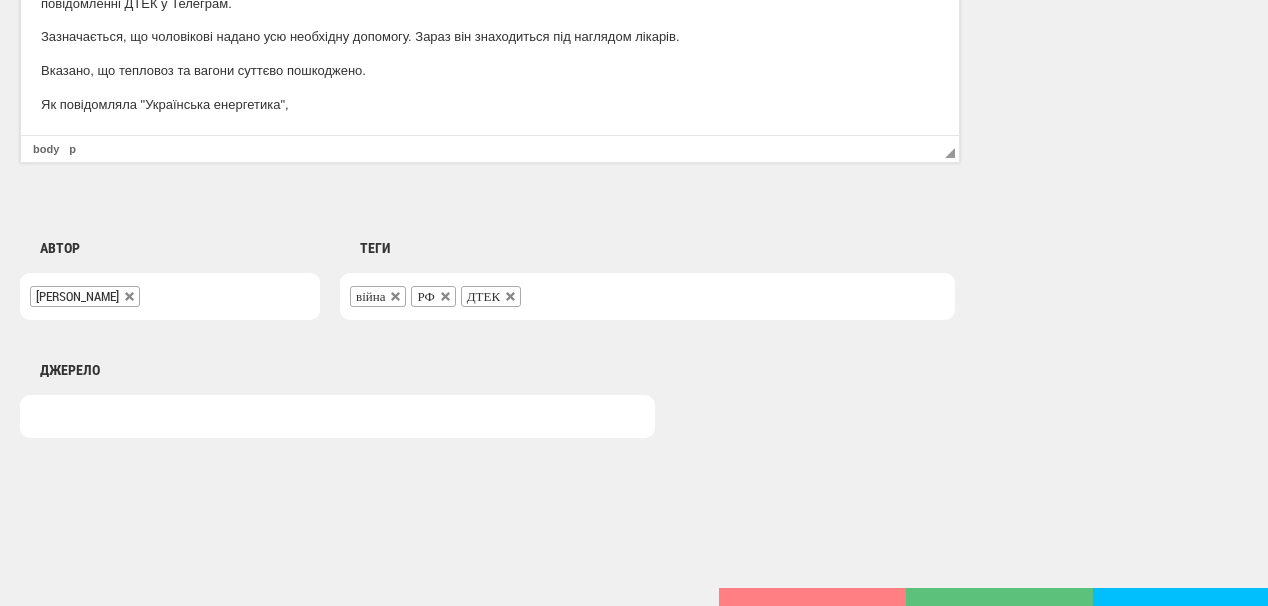 click on "Як повідомляла "Українська енергетика"," at bounding box center [490, 105] 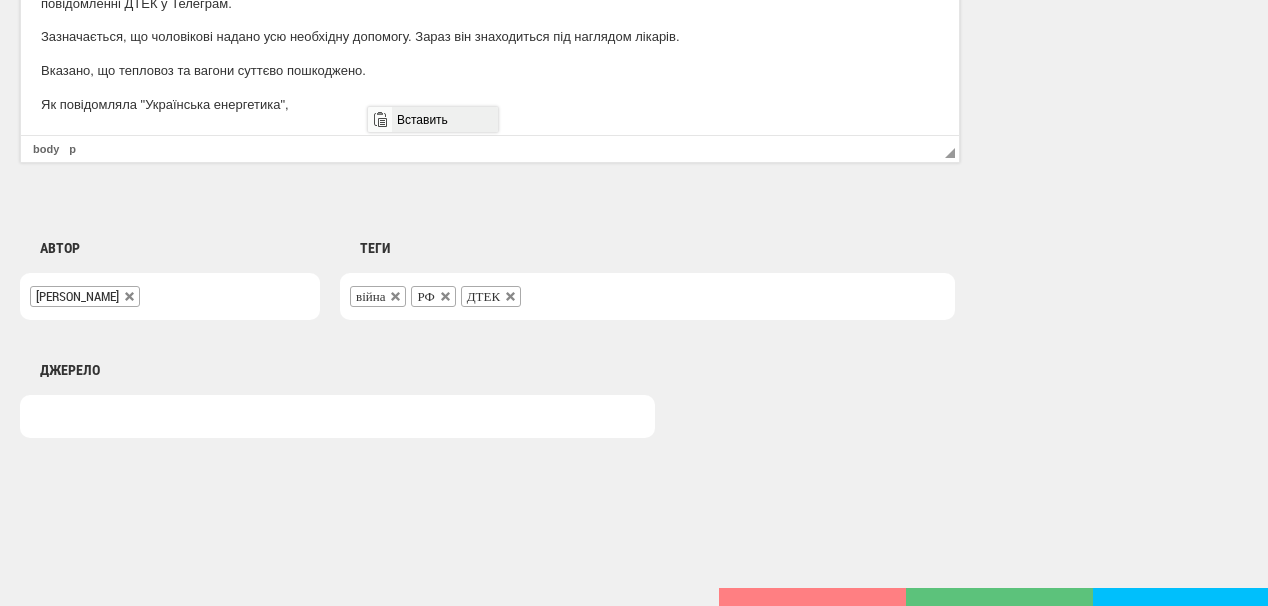 click on "Вставить" at bounding box center [444, 119] 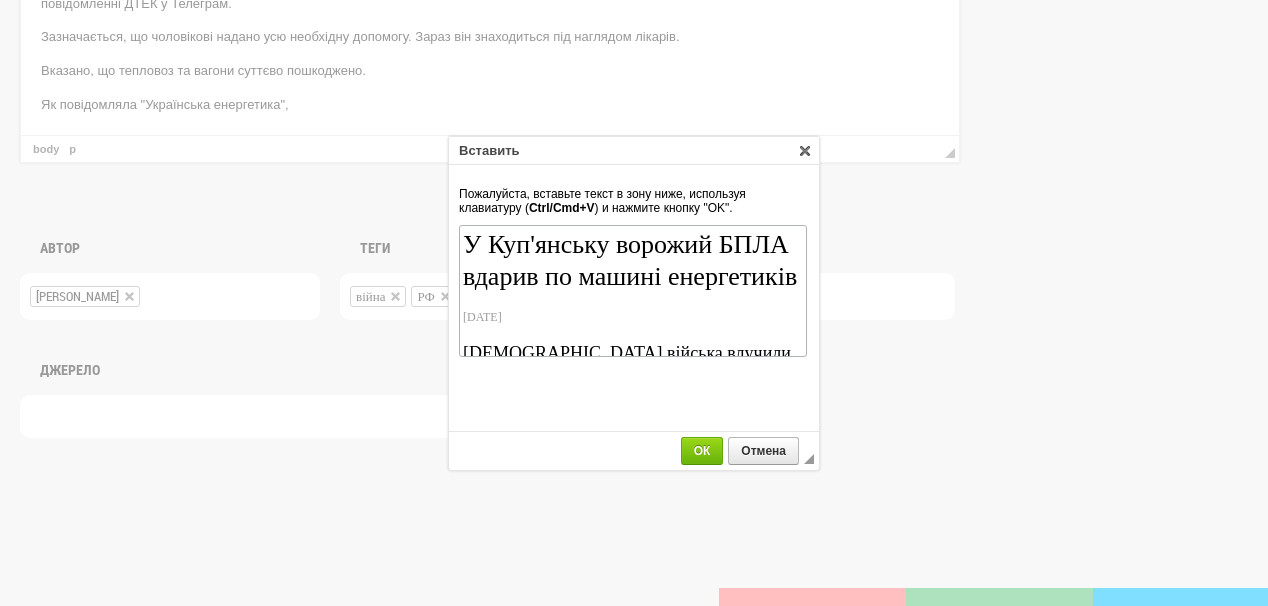 scroll, scrollTop: 62, scrollLeft: 0, axis: vertical 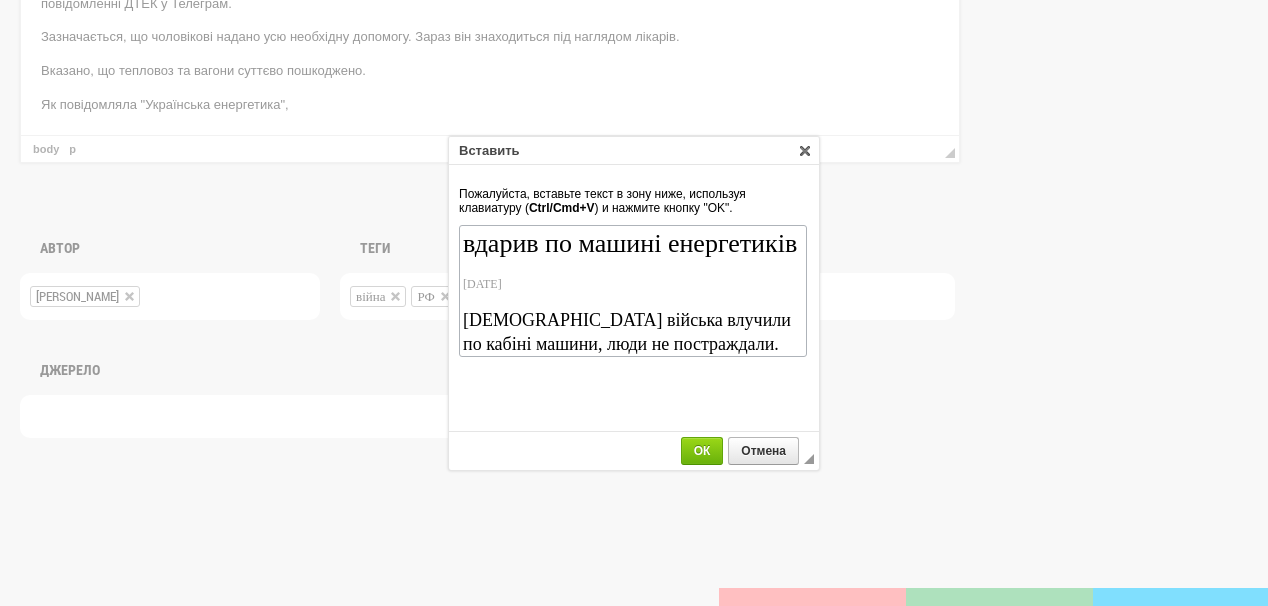 drag, startPoint x: 551, startPoint y: 289, endPoint x: 463, endPoint y: 270, distance: 90.02777 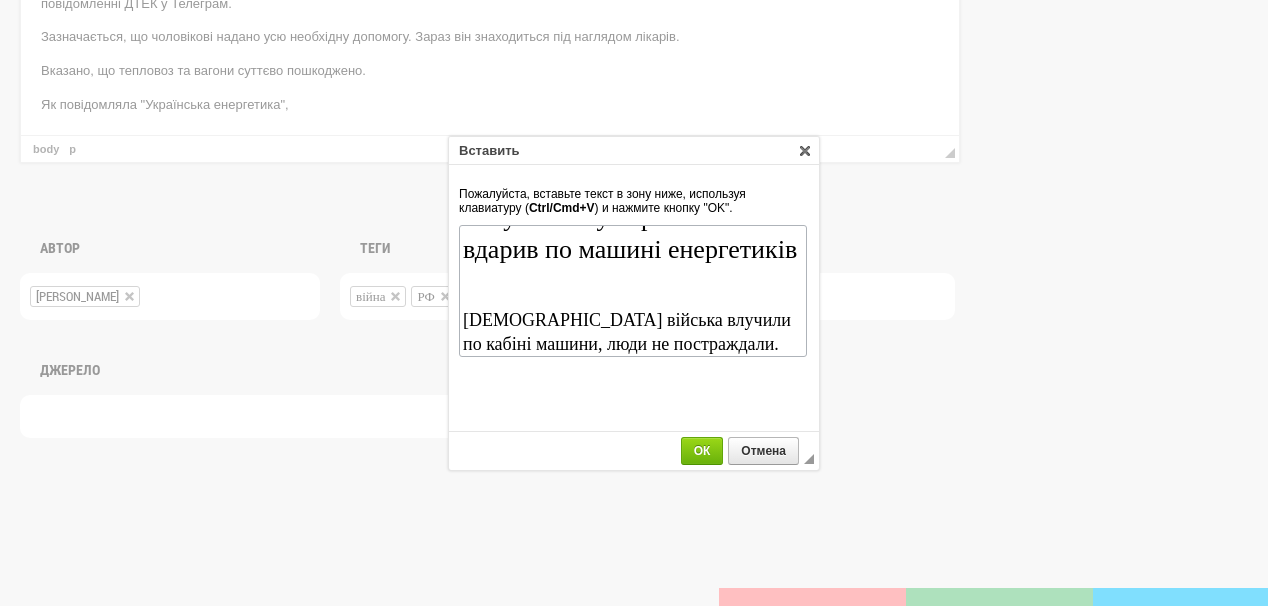 scroll, scrollTop: 16, scrollLeft: 0, axis: vertical 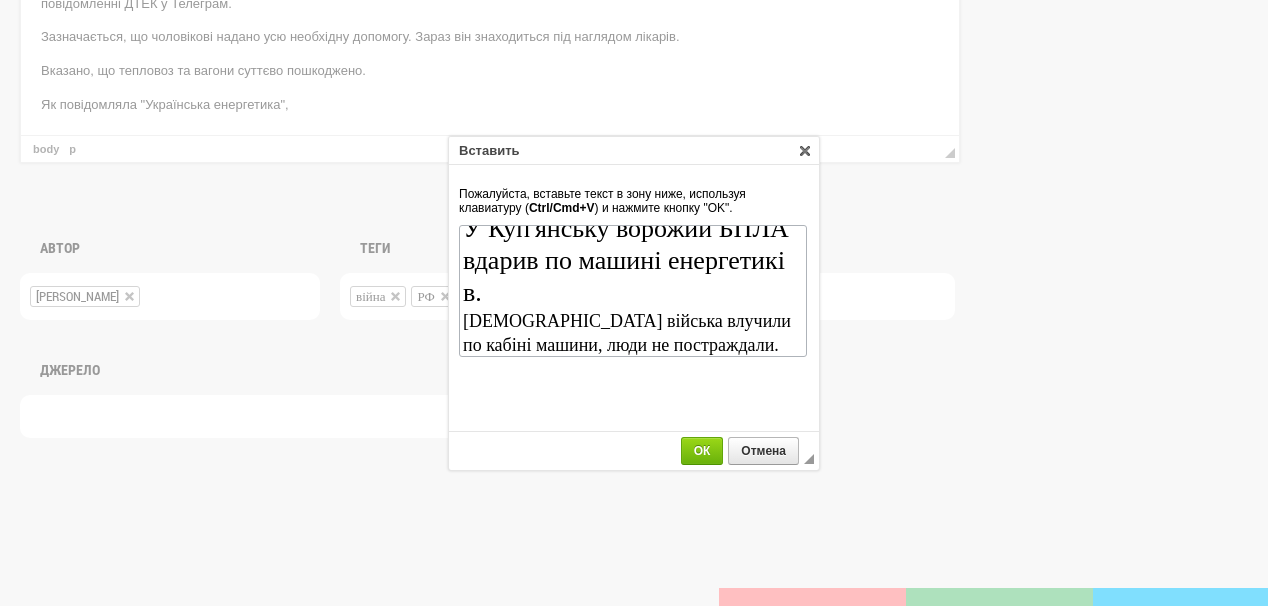 click on "У Куп'янську ворожий БПЛА вдарив по машині енергетиків." at bounding box center (632, 260) 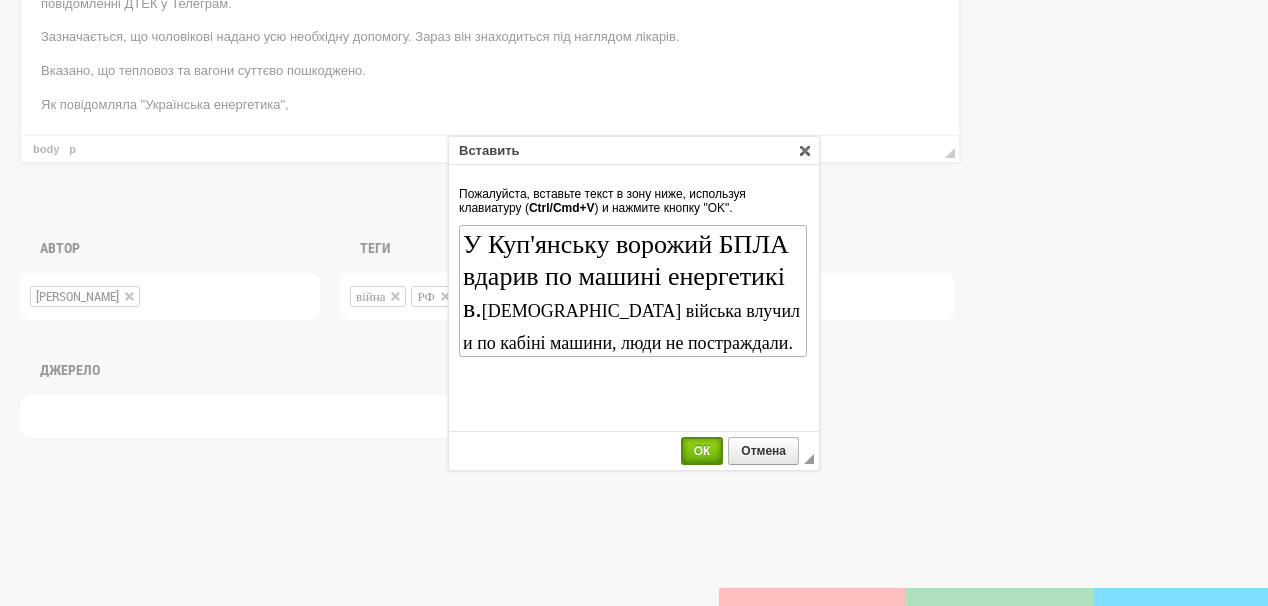 click on "ОК" at bounding box center (702, 451) 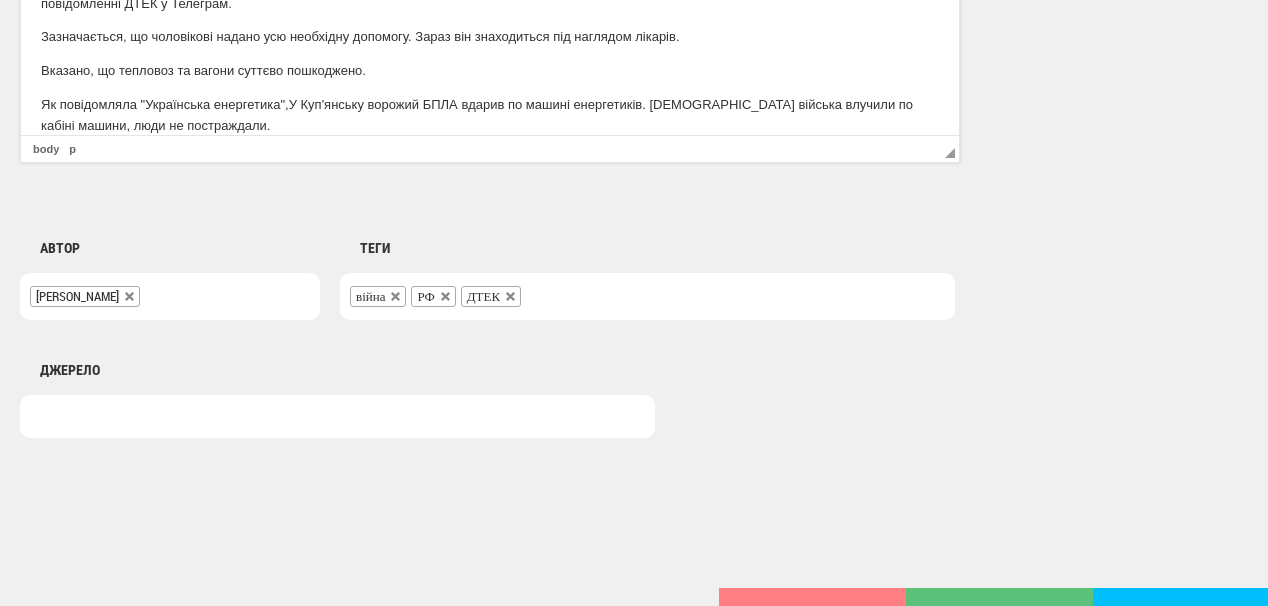 click on "Як повідомляла "Українська енергетика",  У Куп'янську ворожий БПЛА вдарив по машині енергетиків. Російські війська влучили по кабіні машини, люди не постраждали." at bounding box center [490, 116] 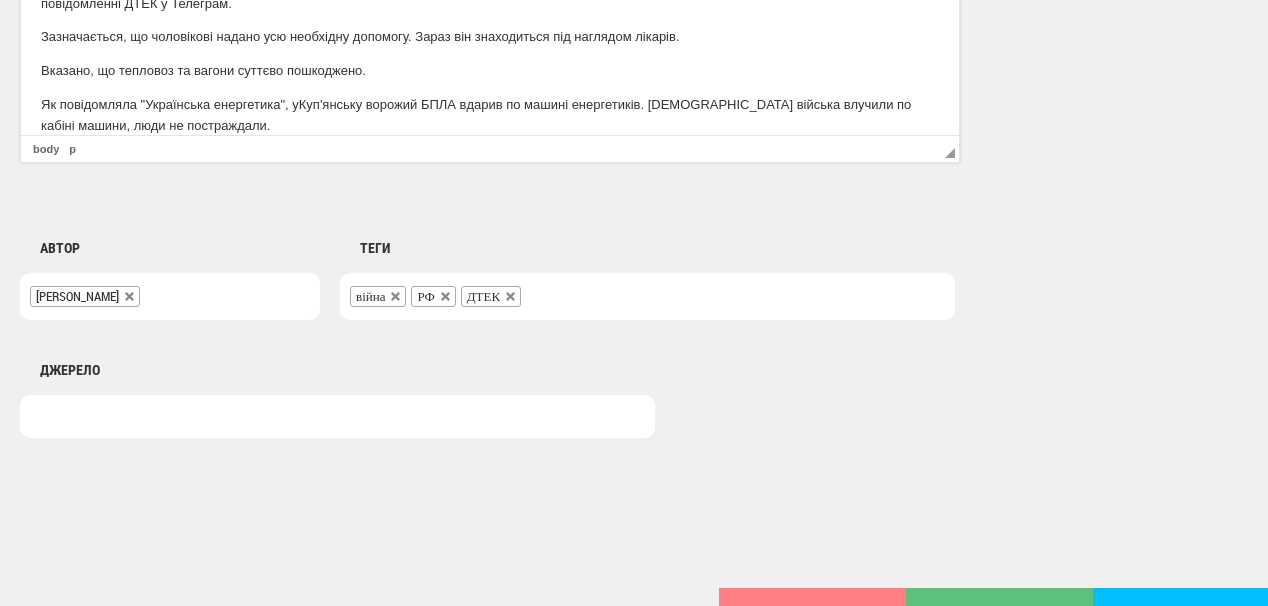 click on "Як повідомляла "Українська енергетика", у  Куп'янську ворожий БПЛА вдарив по машині енергетиків. Російські війська влучили по кабіні машини, люди не постраждали." at bounding box center (490, 116) 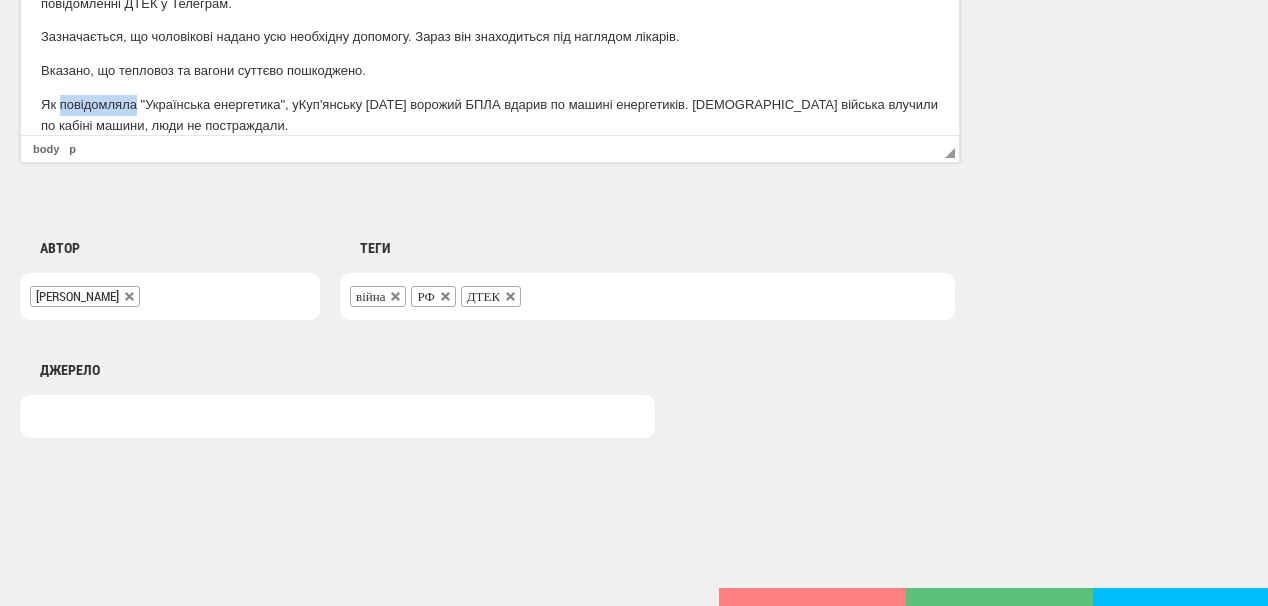 drag, startPoint x: 61, startPoint y: 105, endPoint x: 135, endPoint y: 103, distance: 74.02702 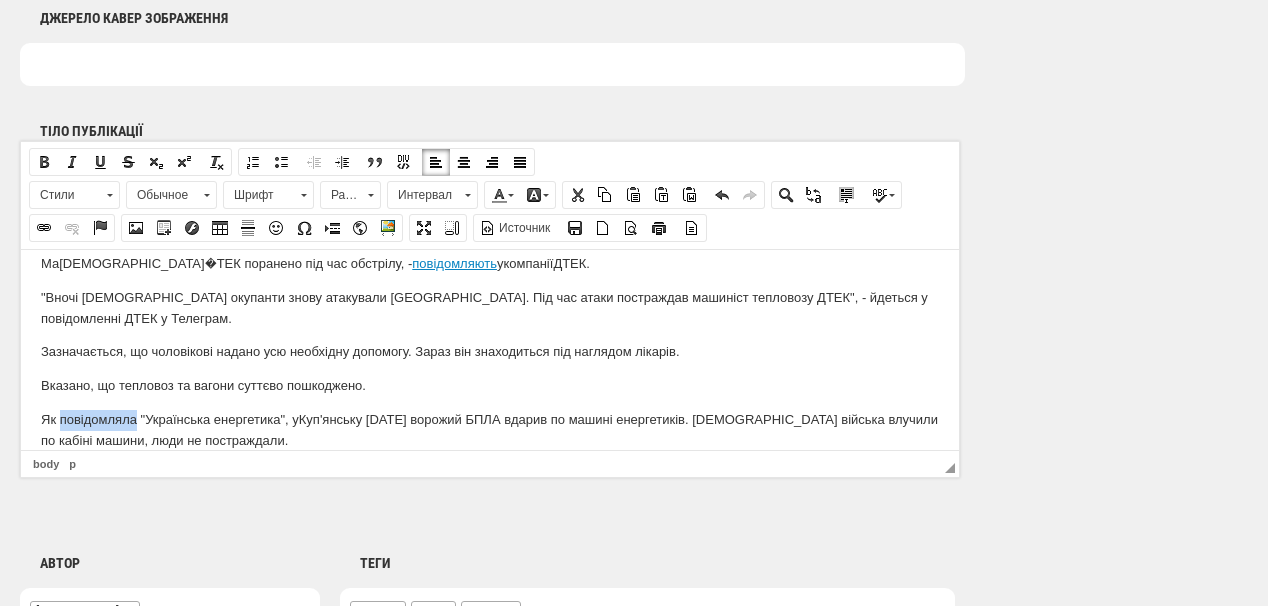 scroll, scrollTop: 1181, scrollLeft: 0, axis: vertical 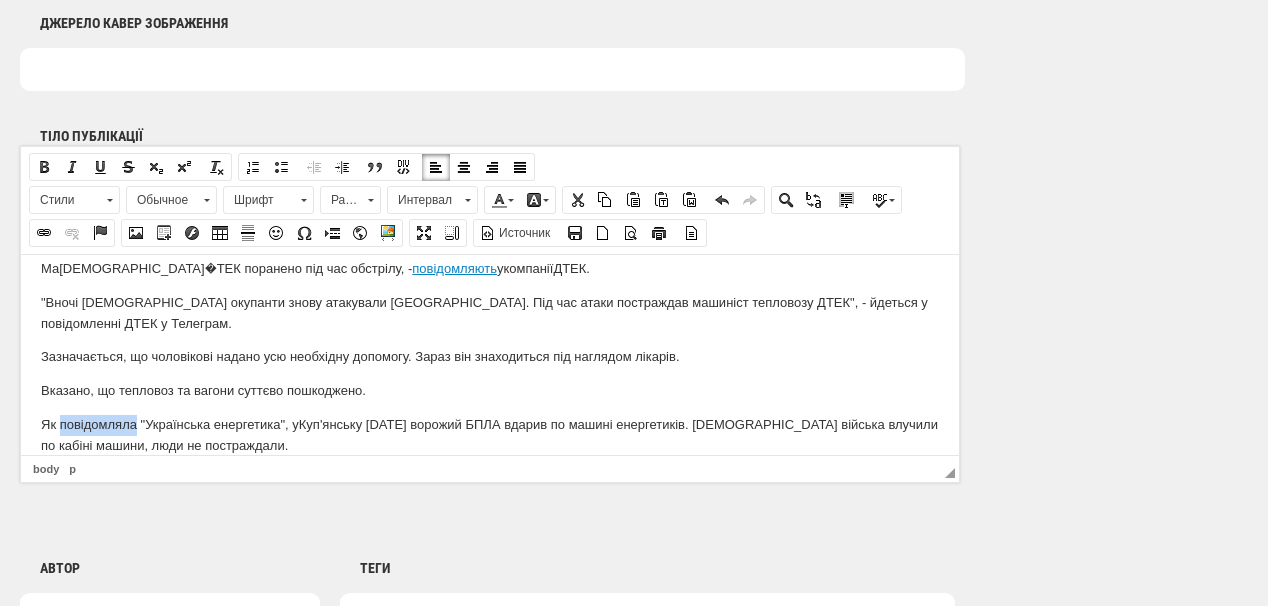 drag, startPoint x: 37, startPoint y: 222, endPoint x: 122, endPoint y: 193, distance: 89.81091 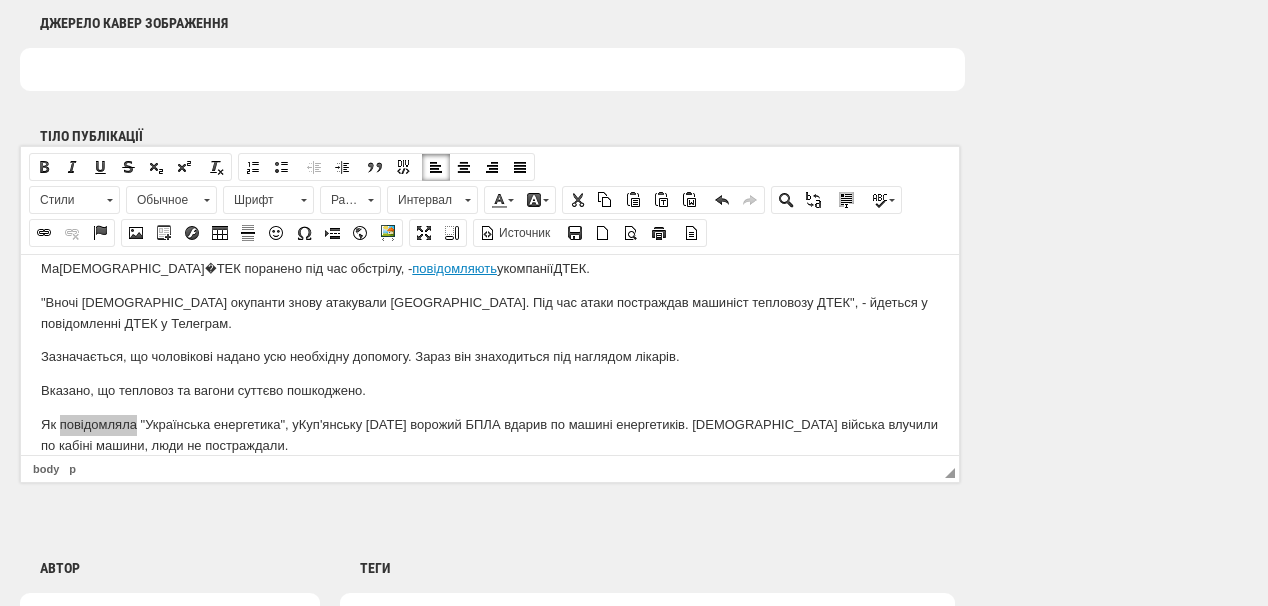 select on "http://" 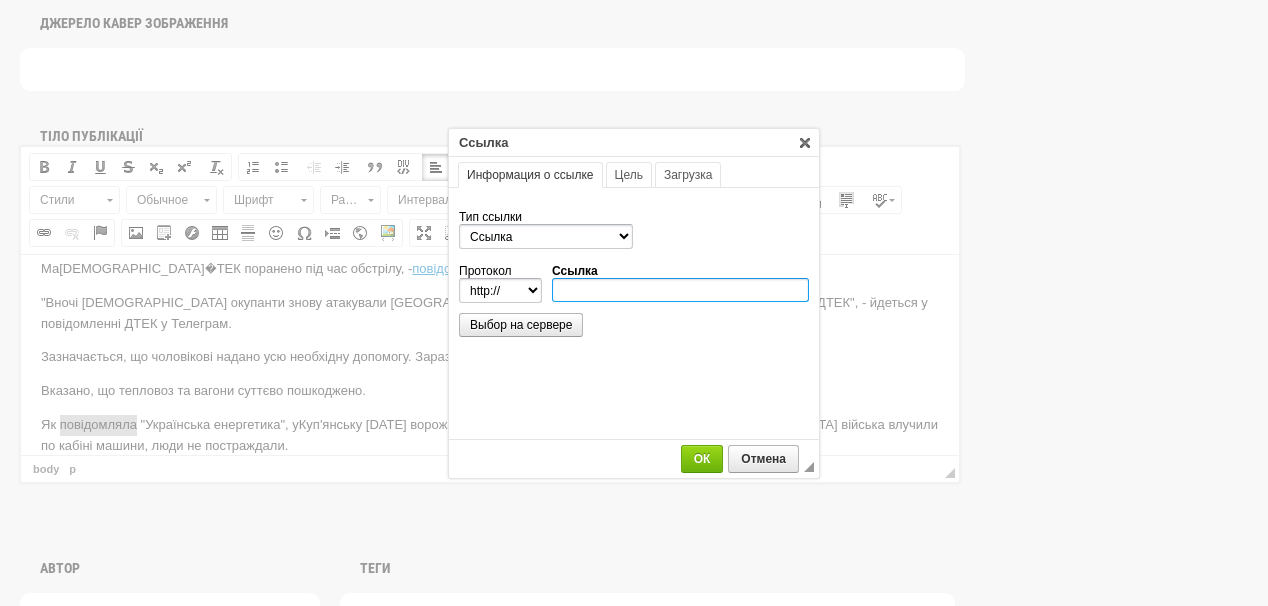 click on "Ссылка" at bounding box center (680, 290) 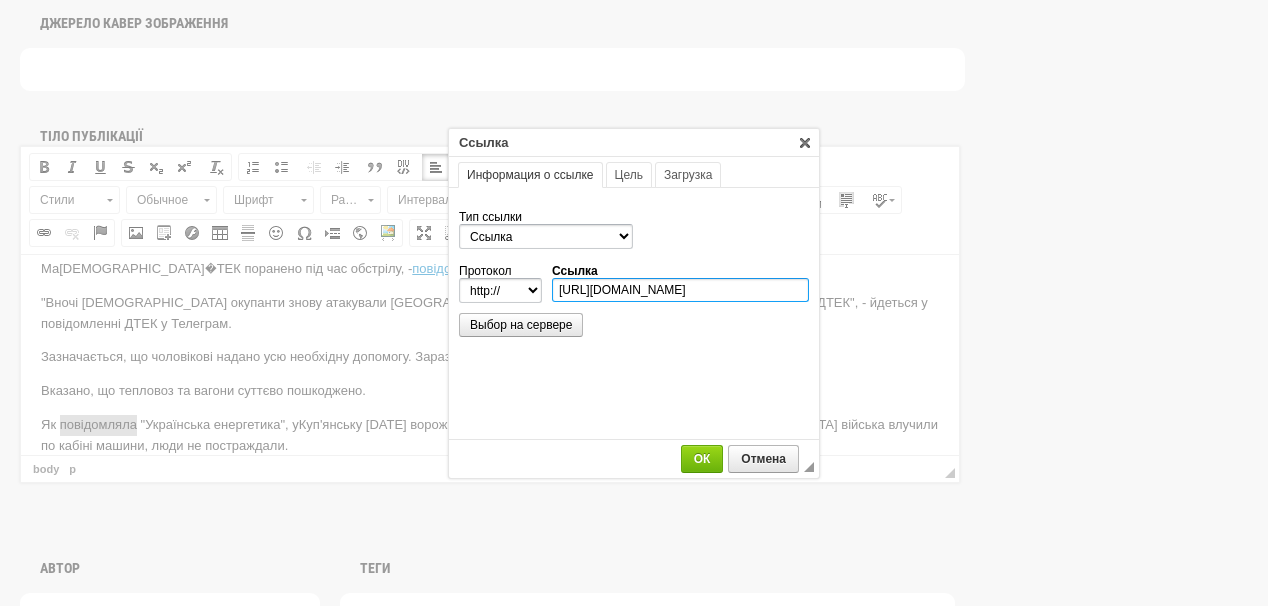 scroll, scrollTop: 0, scrollLeft: 227, axis: horizontal 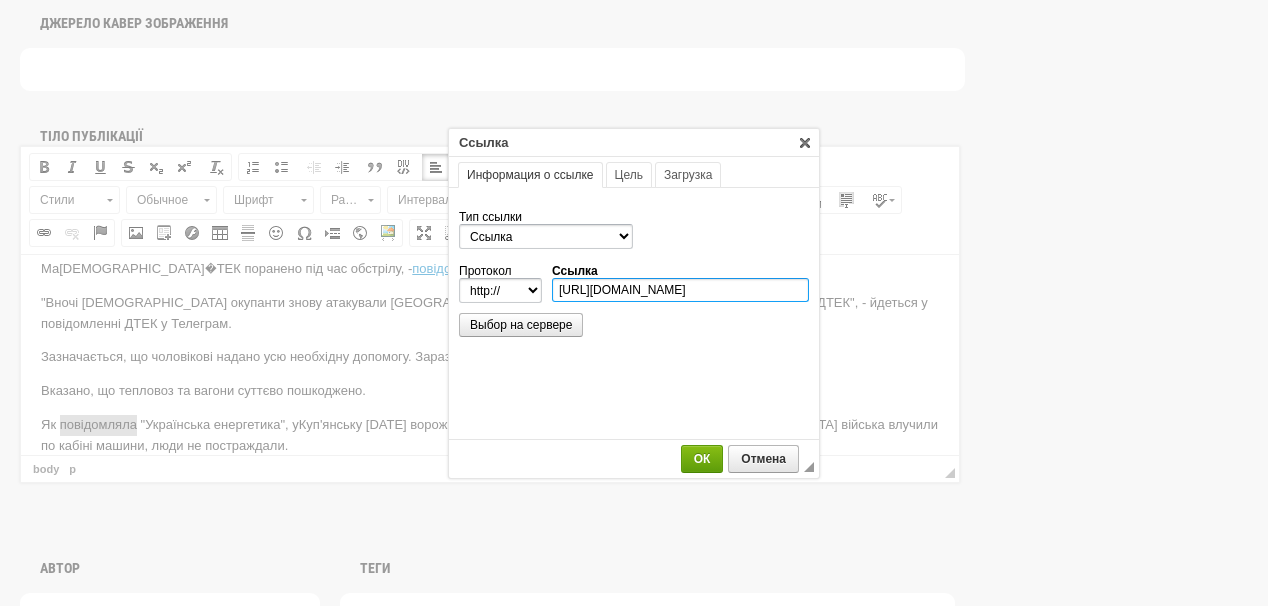 type on "https://ua-energy.org/uk/posts/u-kupiansku-vorozhyi-bpla-vdaryv-po-mashyni-enerhetykiv" 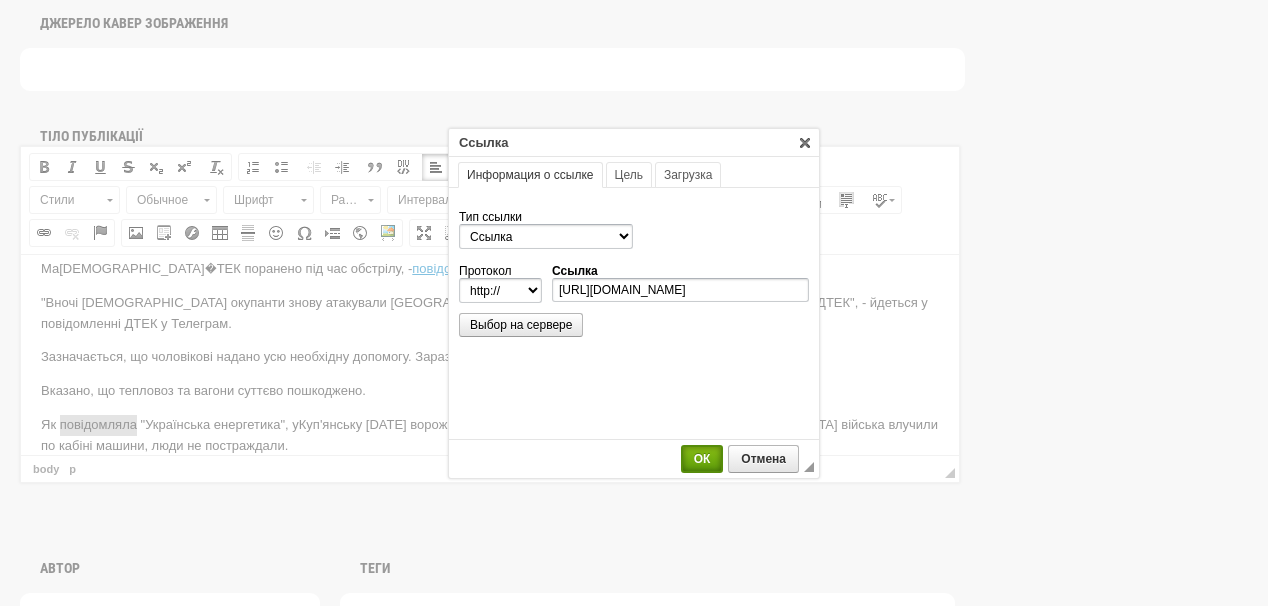 select on "https://" 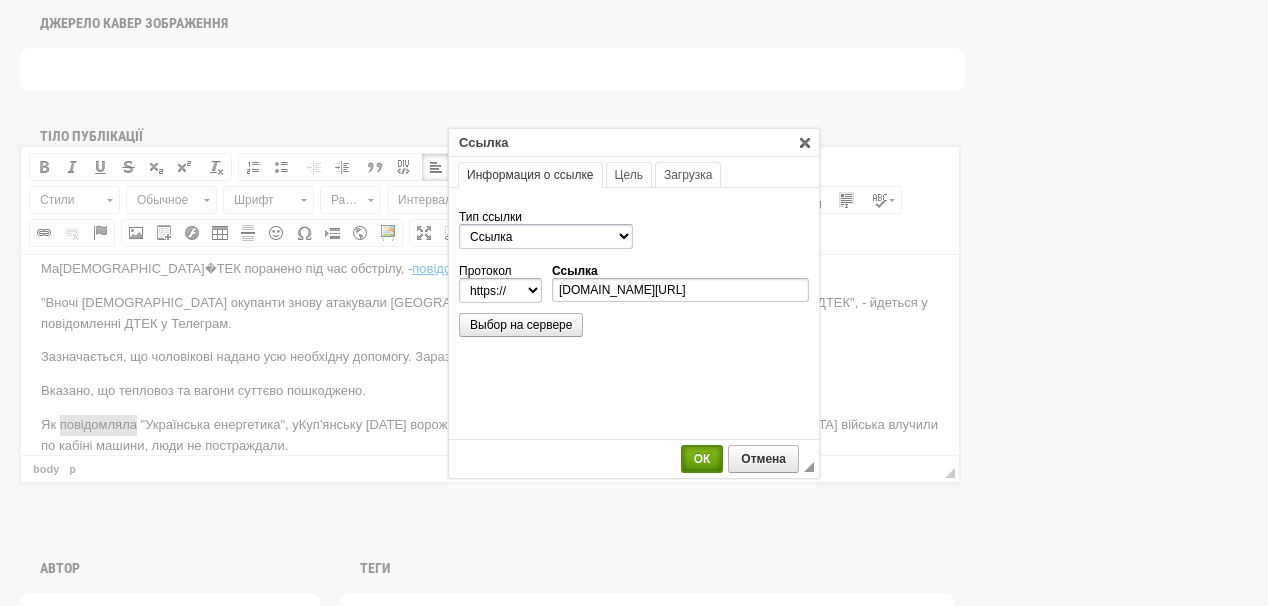 scroll, scrollTop: 0, scrollLeft: 0, axis: both 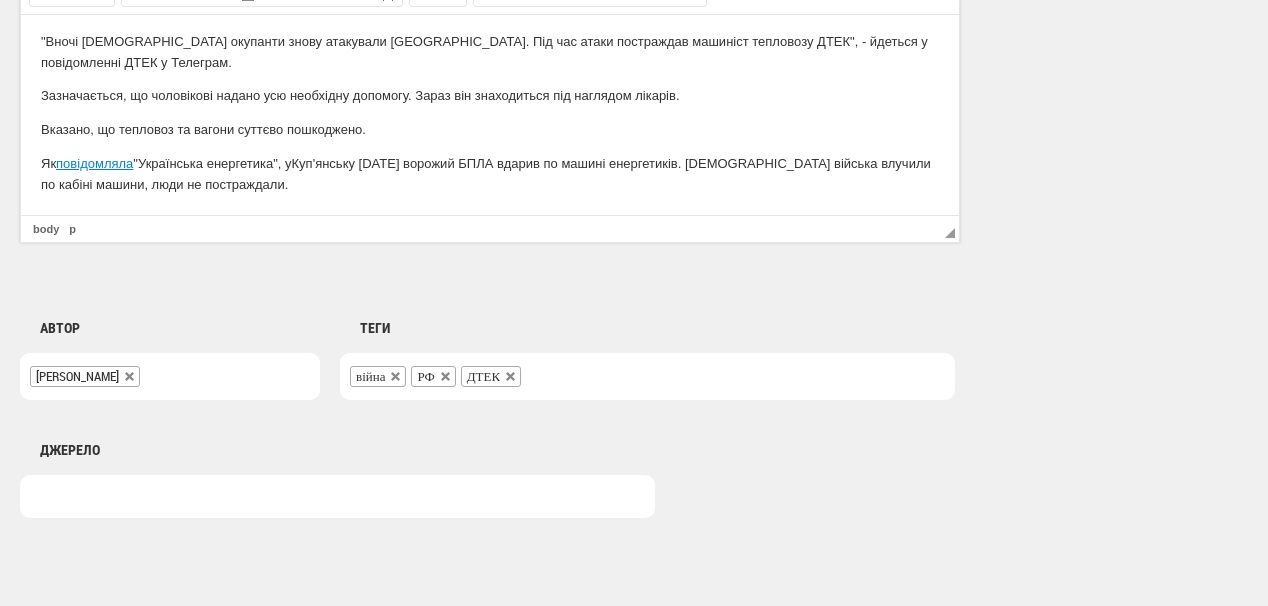 click on "М ашиніста ДТЕК поранено під час обстрілу, -  повідомляють  у  компанії  ДТЕК. "Вночі російські окупанти знову атакували Дніпропетровську область. Під час атаки постраждав машиніст тепловозу ДТЕК", - йдеться у повідомленні ДТЕК у Т елеграм. Зазначається, що ч оловікові надано усю необхідну допомогу. Зараз він знаходиться під наглядом лікарів.  Вказано, що т епловоз та вагони суттєво пошкоджено. Як  повідомляла  "Українська енергетика", у" at bounding box center (490, 96) 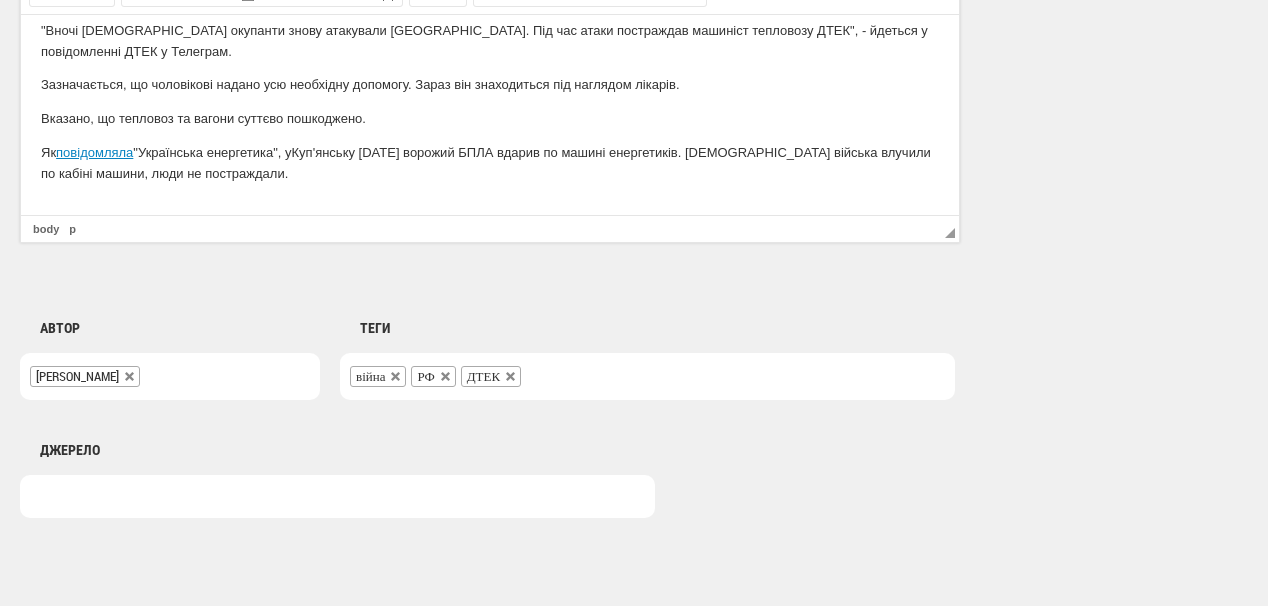 click at bounding box center [490, 207] 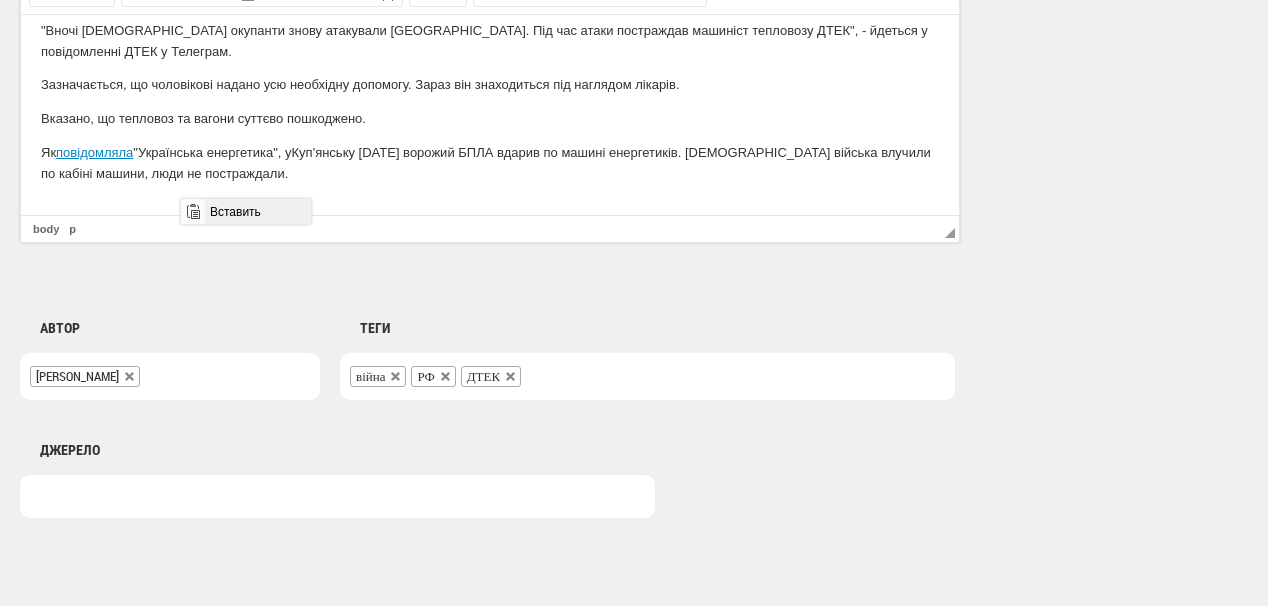 click on "Вставить" at bounding box center (257, 211) 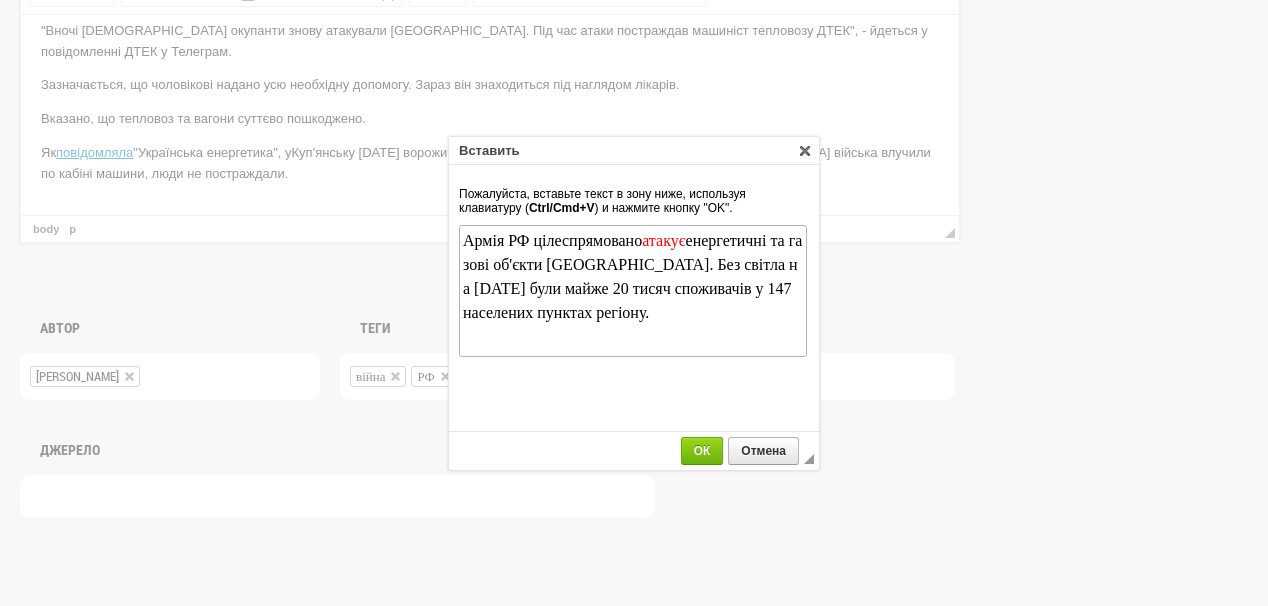 scroll, scrollTop: 6, scrollLeft: 0, axis: vertical 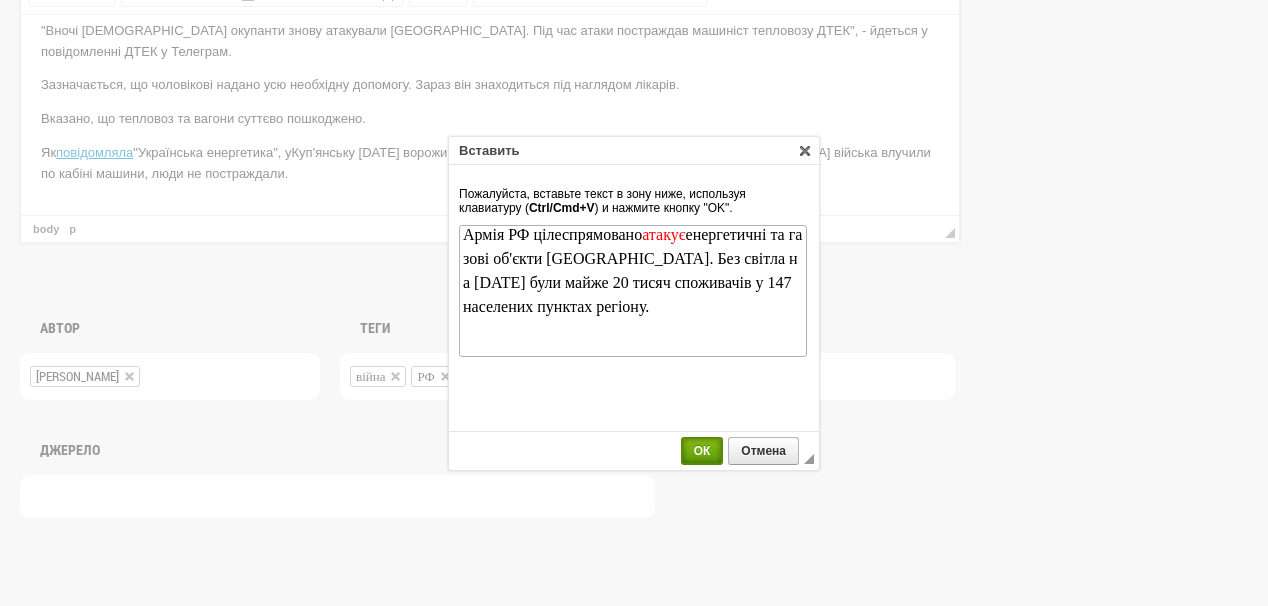 click on "ОК" at bounding box center (702, 451) 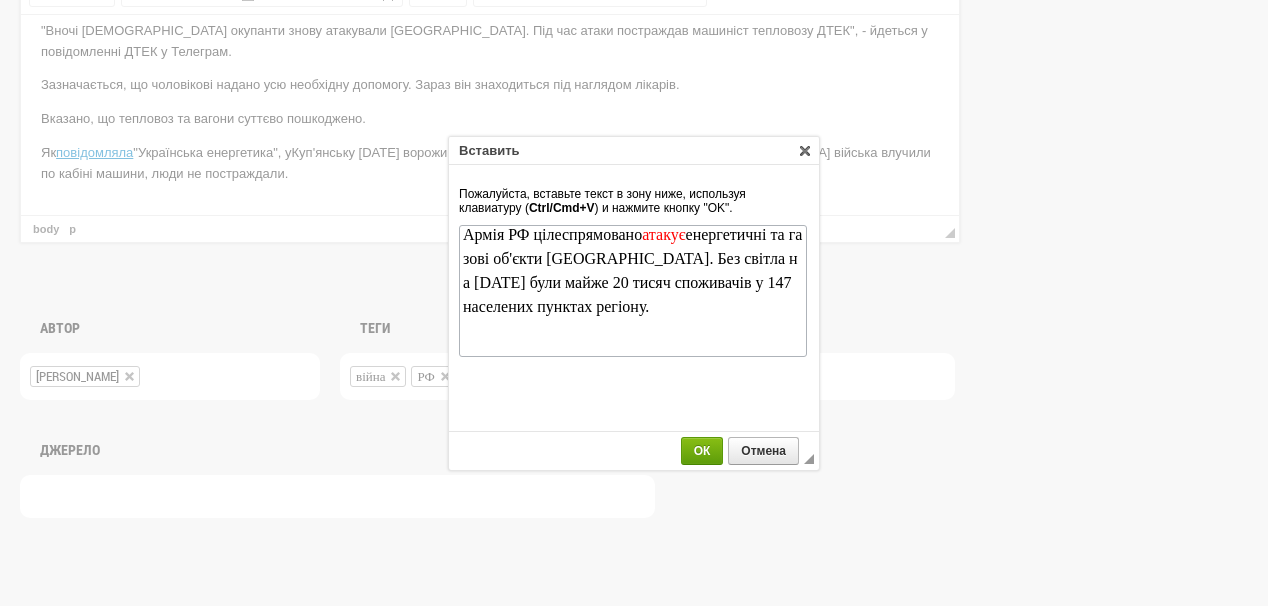 scroll, scrollTop: 0, scrollLeft: 0, axis: both 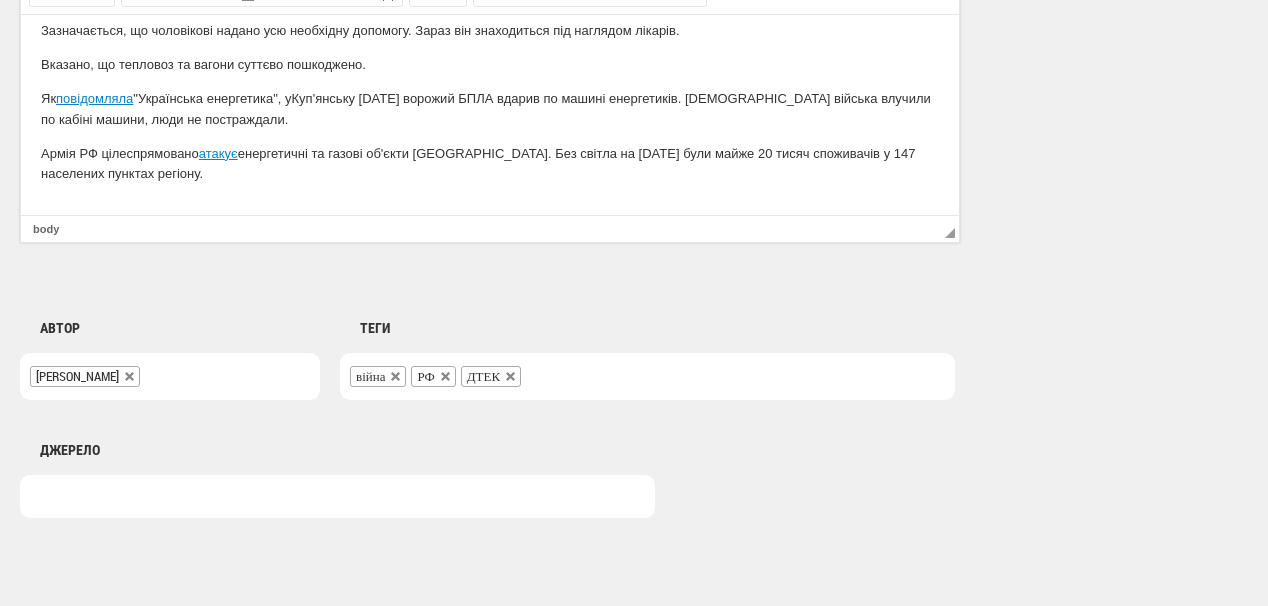 click on "Армія РФ цілеспрямовано  атакує  енергетичні та газові об'єкти Сумщини. Без світла на 7 липня були майже 20 тисяч споживачів у 147 населених пунктах регіону." at bounding box center (490, 164) 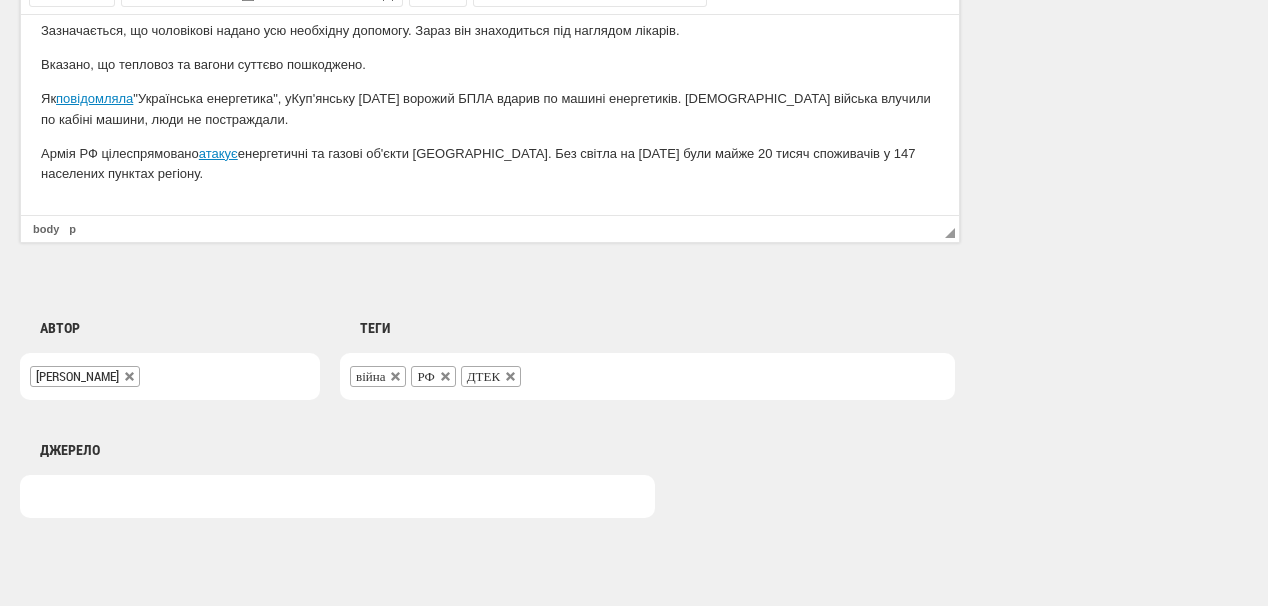 scroll, scrollTop: 92, scrollLeft: 0, axis: vertical 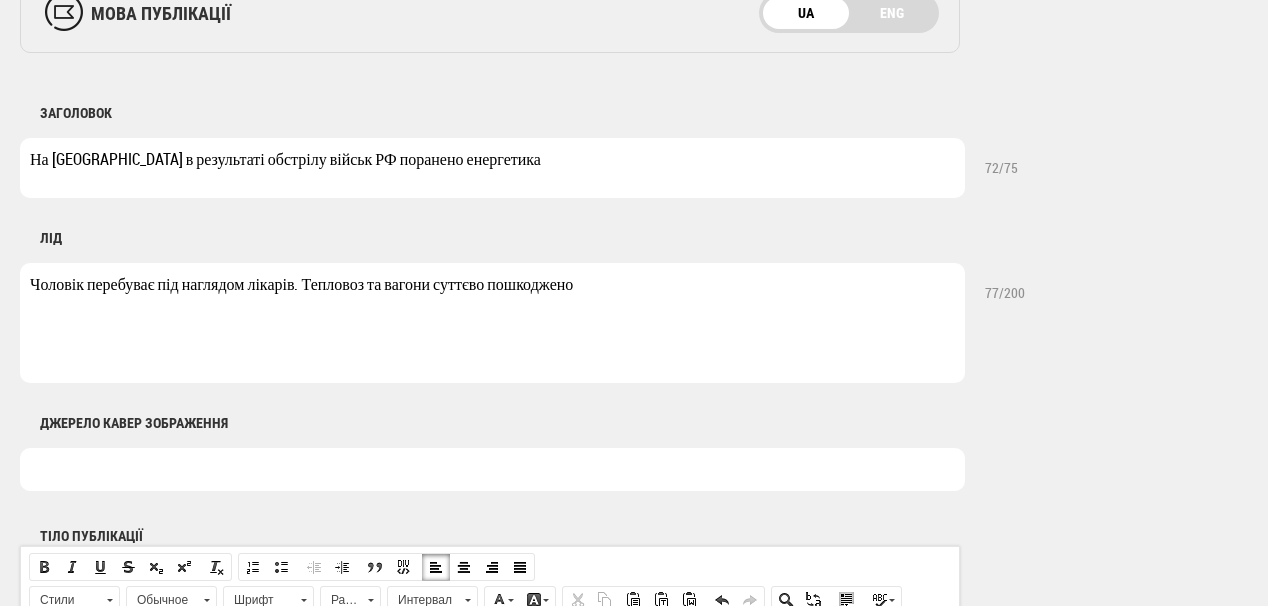 click at bounding box center (492, 469) 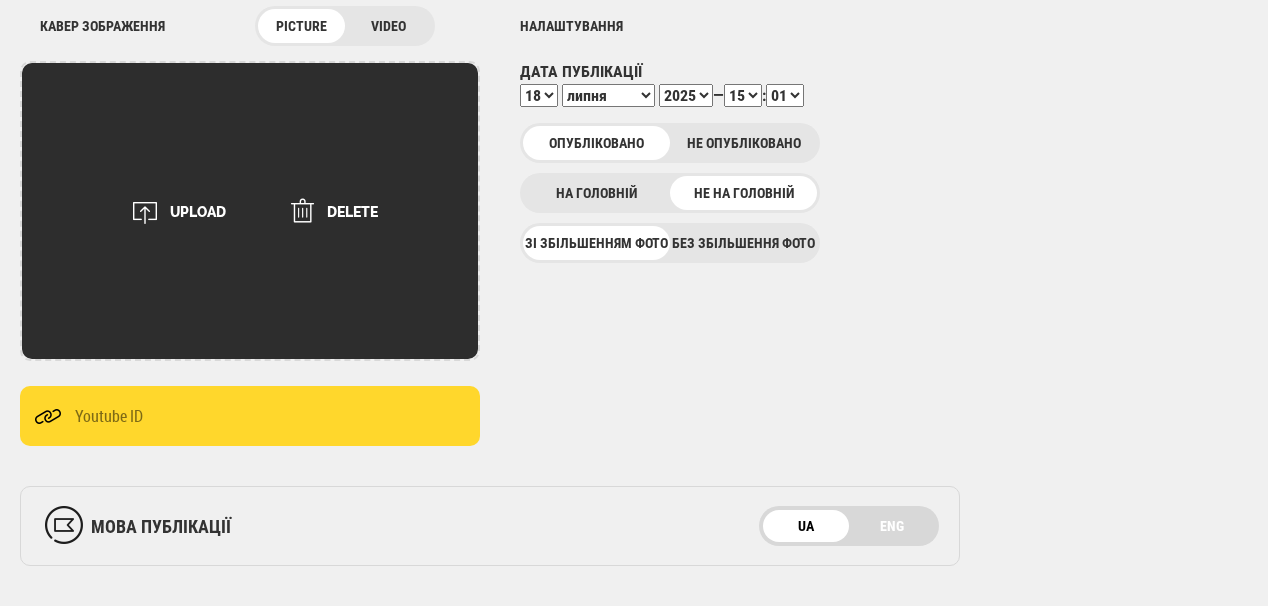 scroll, scrollTop: 221, scrollLeft: 0, axis: vertical 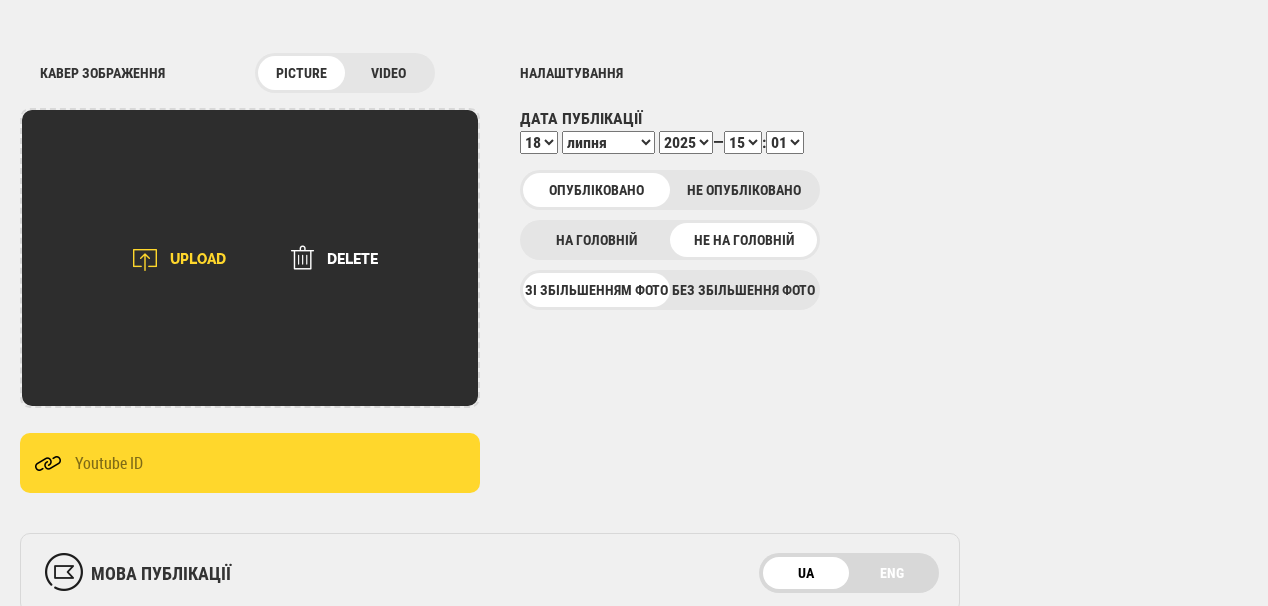 type on "Фото: ДТЕК" 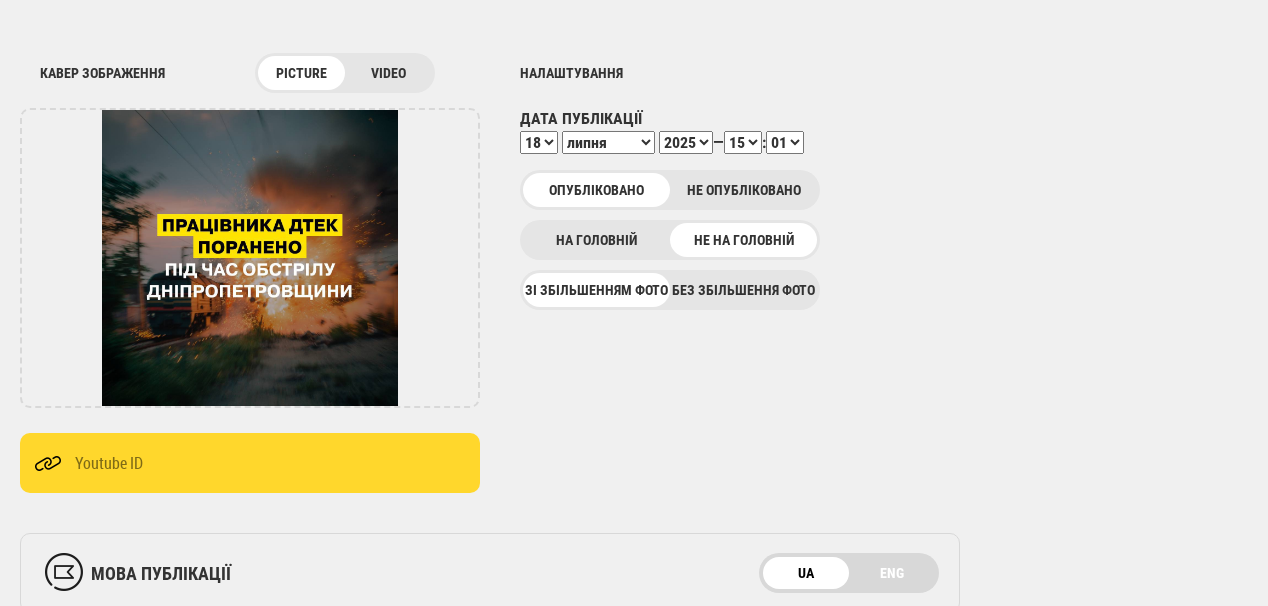 click on "00
01
02
03
04
05
06
07
08
09
10
11
12
13
14
15
16
17
18
19
20
21
22
23
24
25
26
27
28
29
30
31
32
33
34
35
36
37
38
39
40
41
42
43
44
45
46
47
48
49
50
51
52
53
54
55
56
57
58
59" at bounding box center [785, 142] 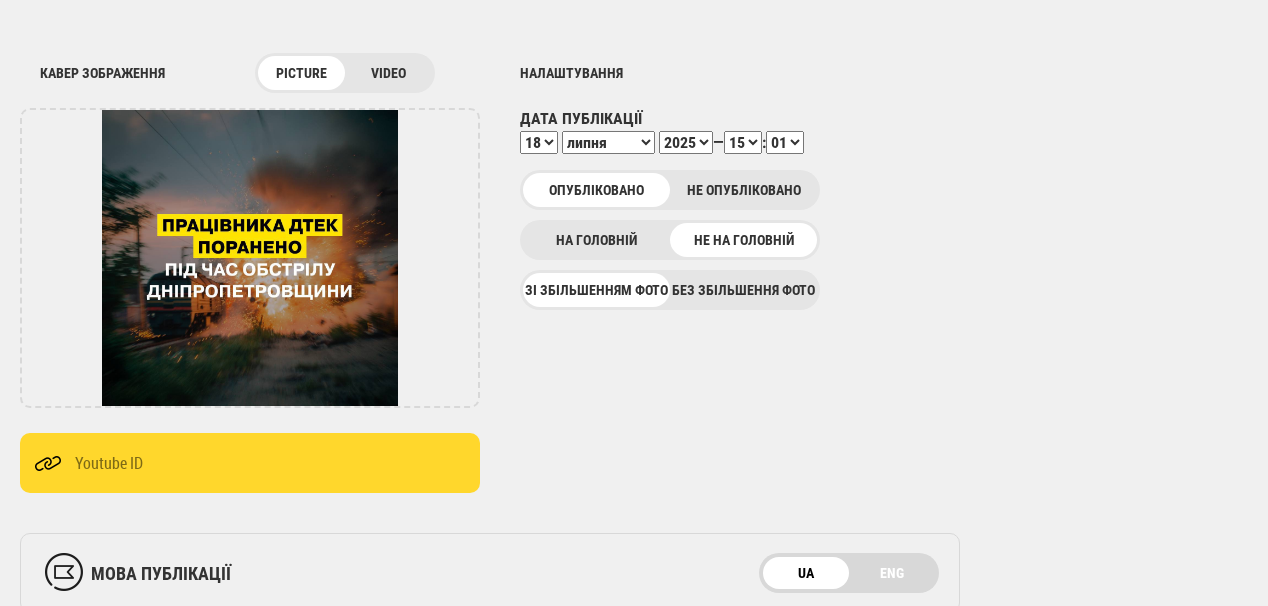 select on "10" 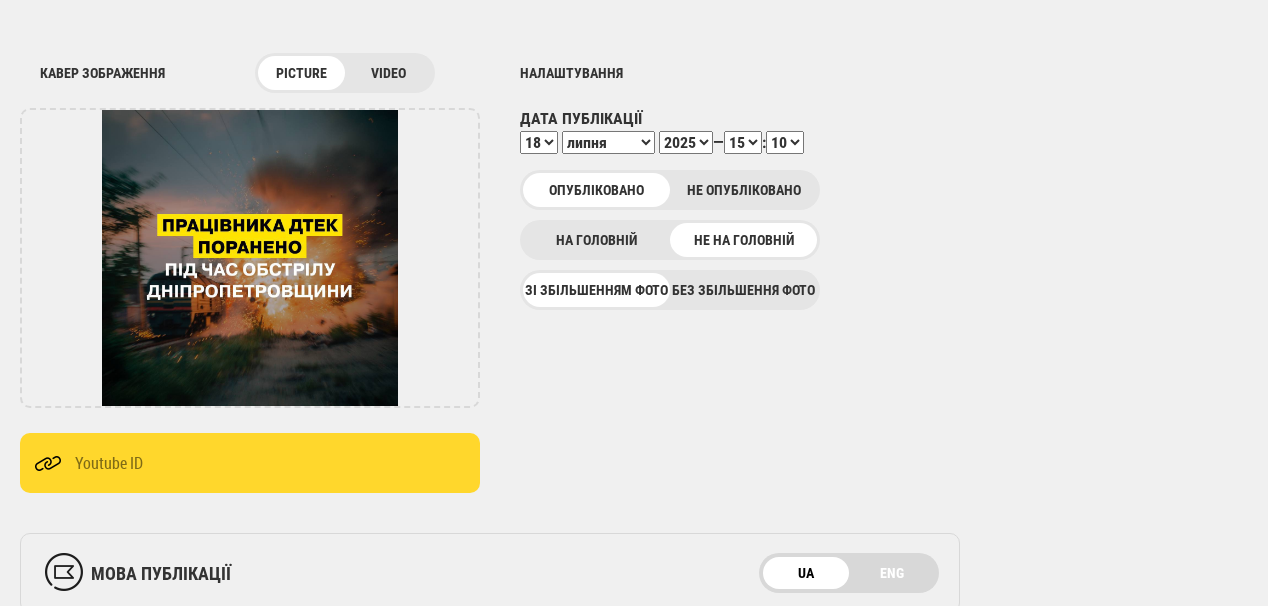 click on "00
01
02
03
04
05
06
07
08
09
10
11
12
13
14
15
16
17
18
19
20
21
22
23
24
25
26
27
28
29
30
31
32
33
34
35
36
37
38
39
40
41
42
43
44
45
46
47
48
49
50
51
52
53
54
55
56
57
58
59" at bounding box center (785, 142) 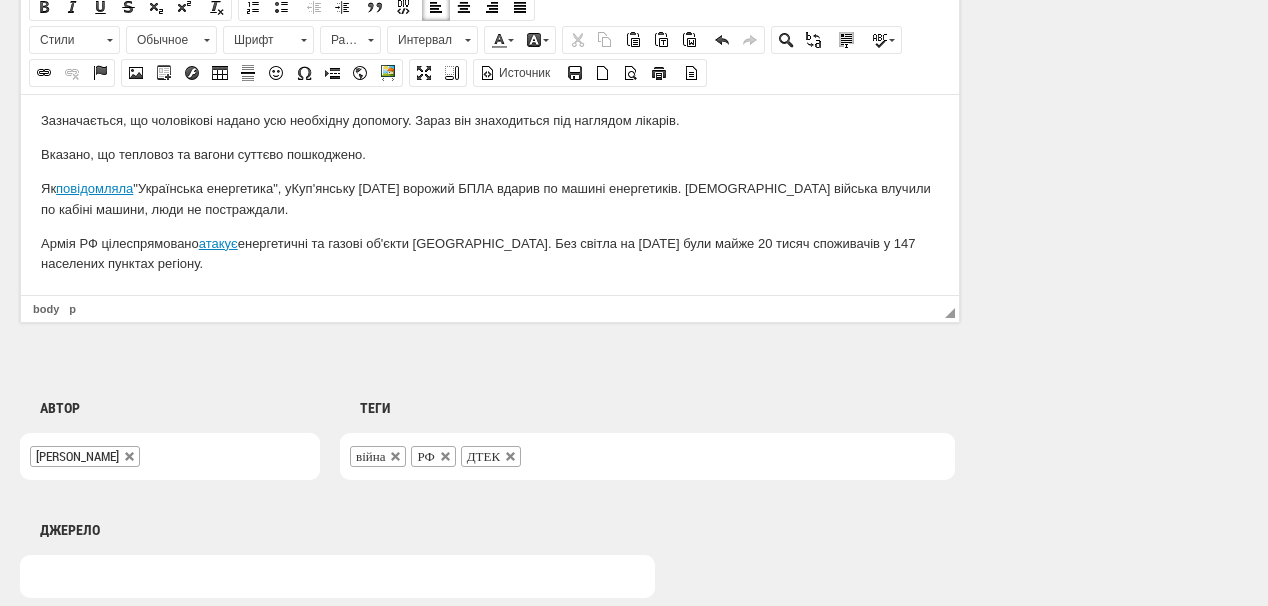 scroll, scrollTop: 1560, scrollLeft: 0, axis: vertical 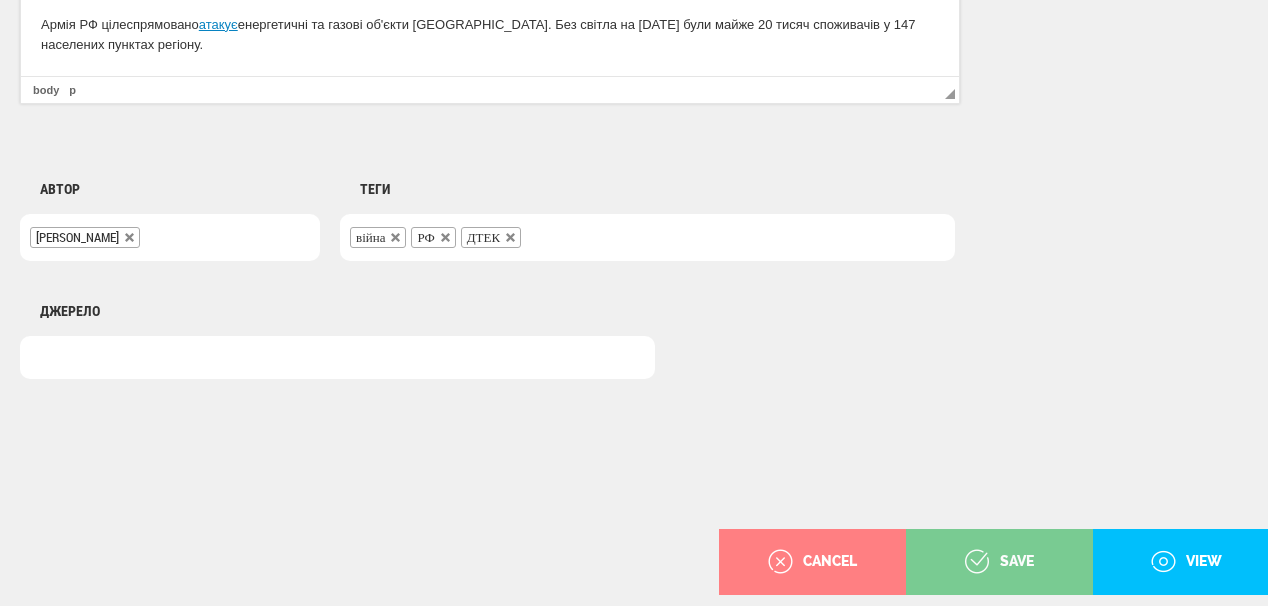 click on "save" at bounding box center [999, 562] 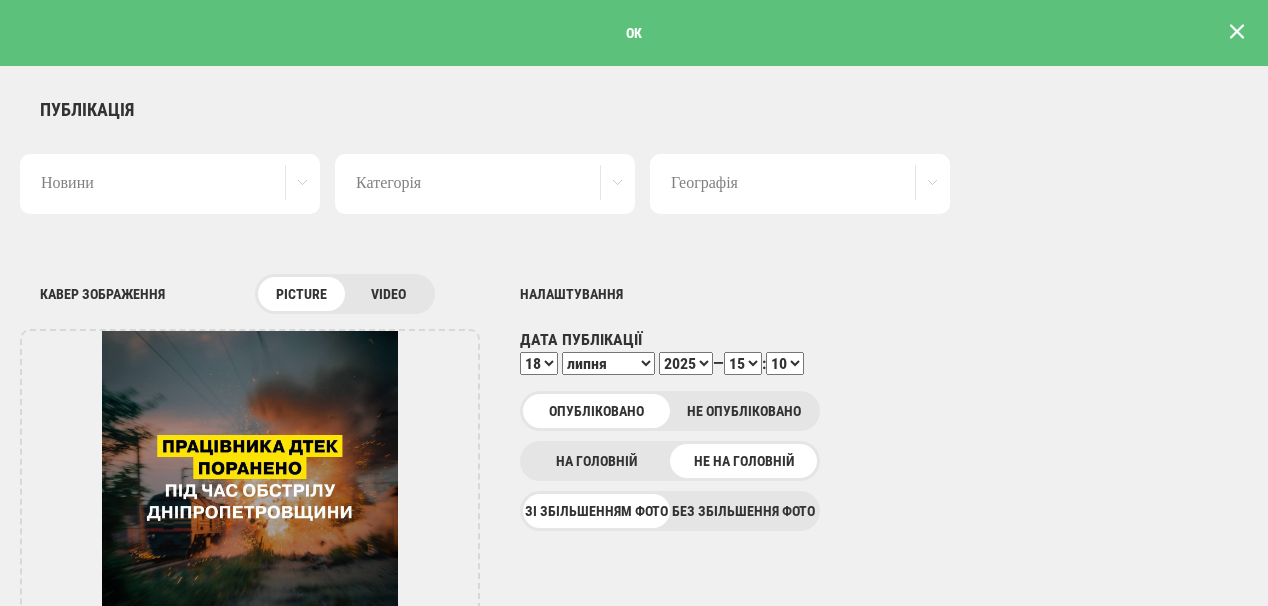 scroll, scrollTop: 0, scrollLeft: 0, axis: both 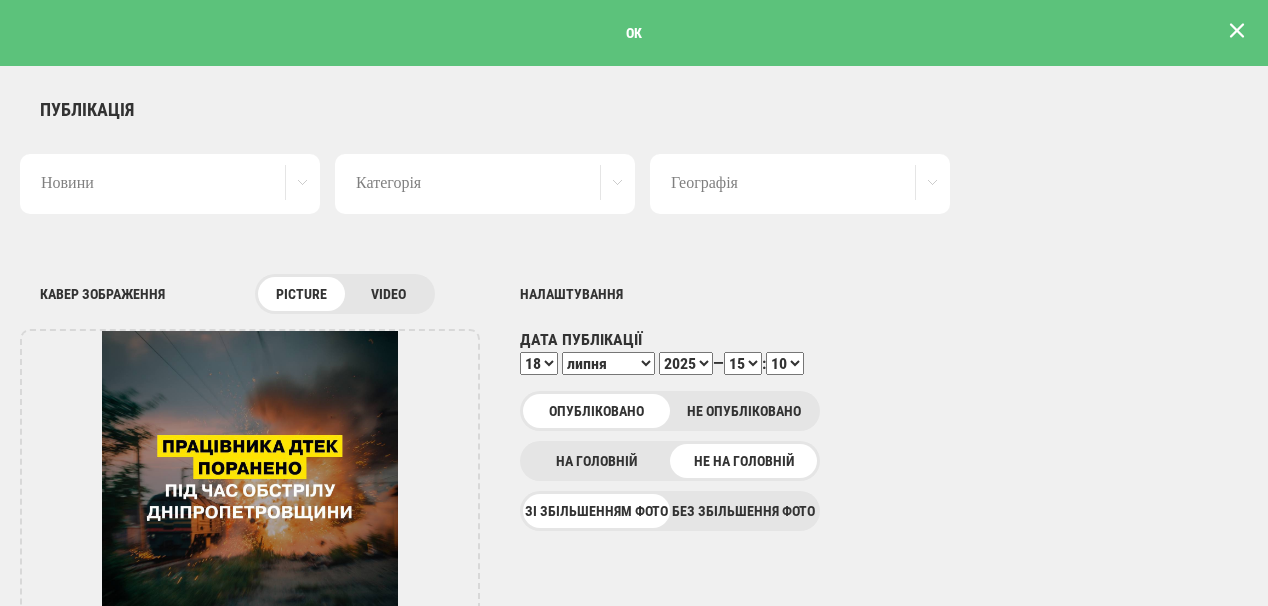click at bounding box center (1237, 31) 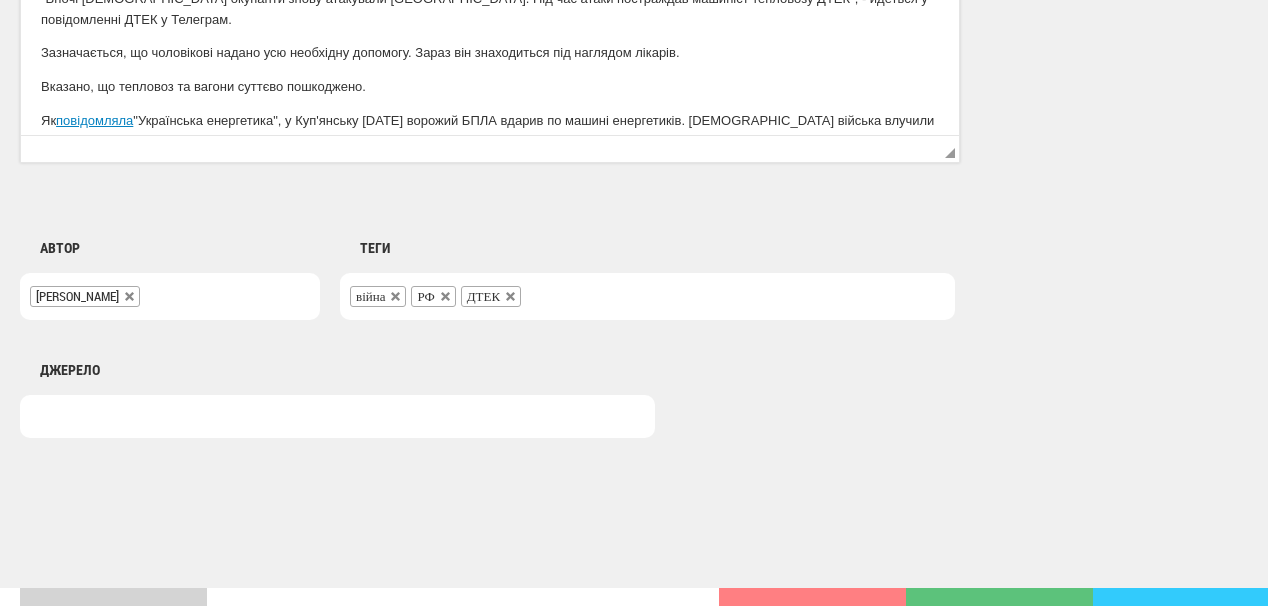 scroll, scrollTop: 1625, scrollLeft: 0, axis: vertical 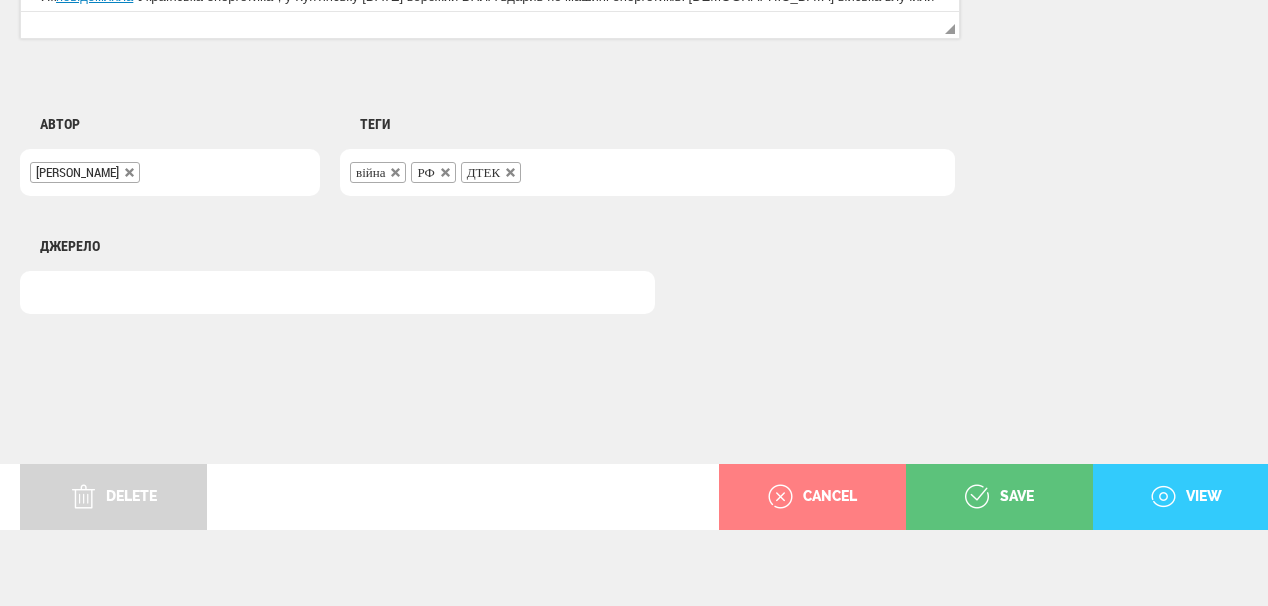 click on "view" at bounding box center [1186, 497] 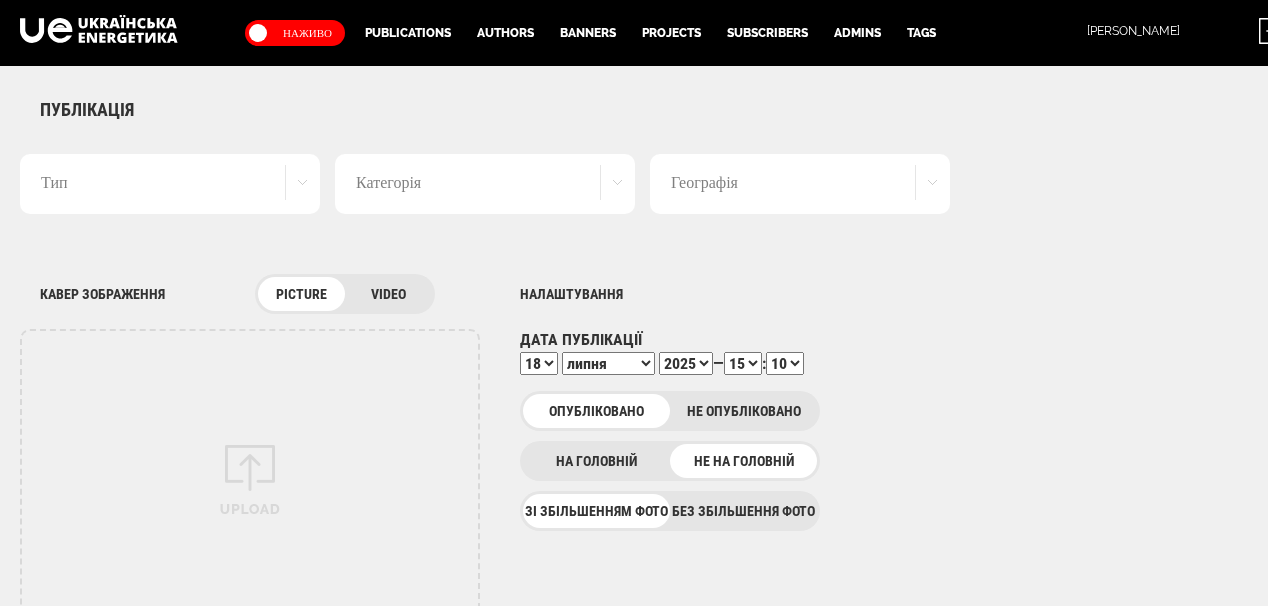 select on "10" 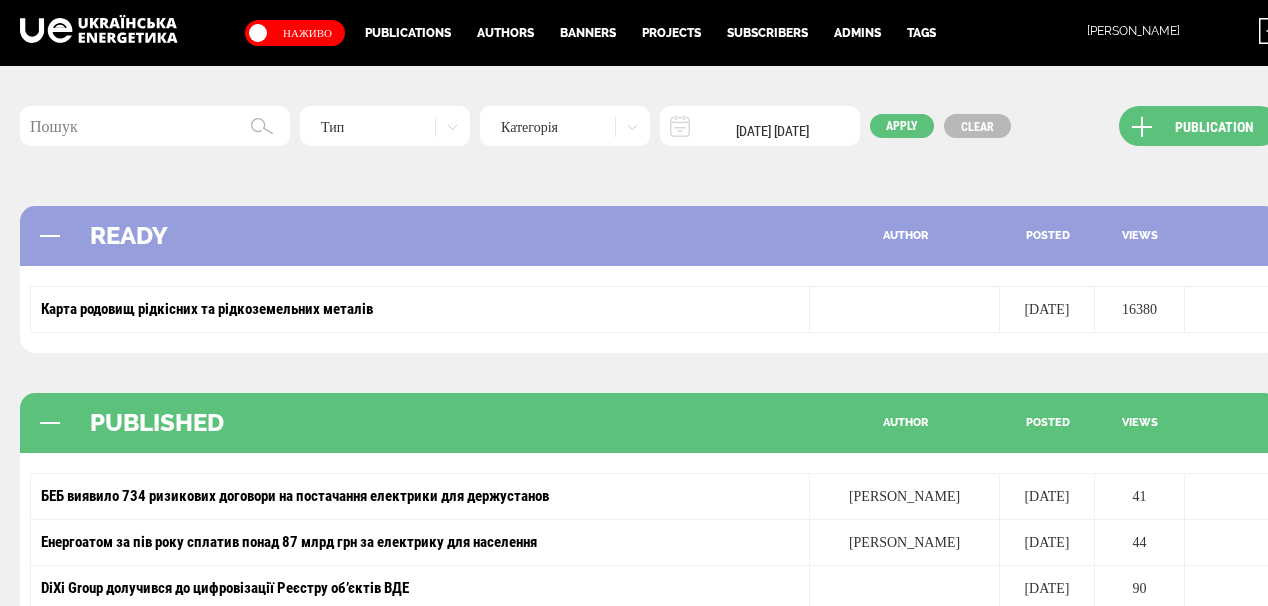 scroll, scrollTop: 0, scrollLeft: 0, axis: both 